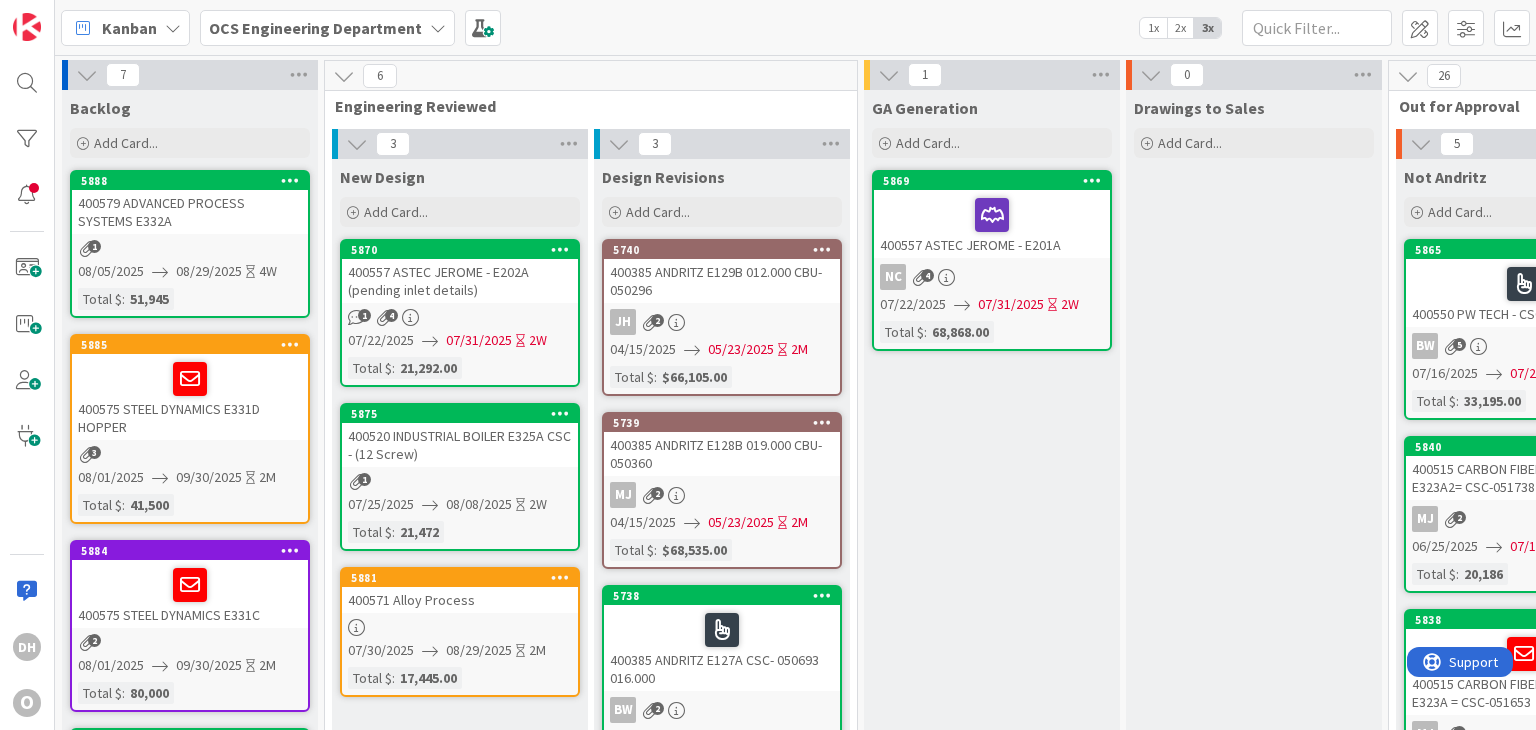 scroll, scrollTop: 0, scrollLeft: 0, axis: both 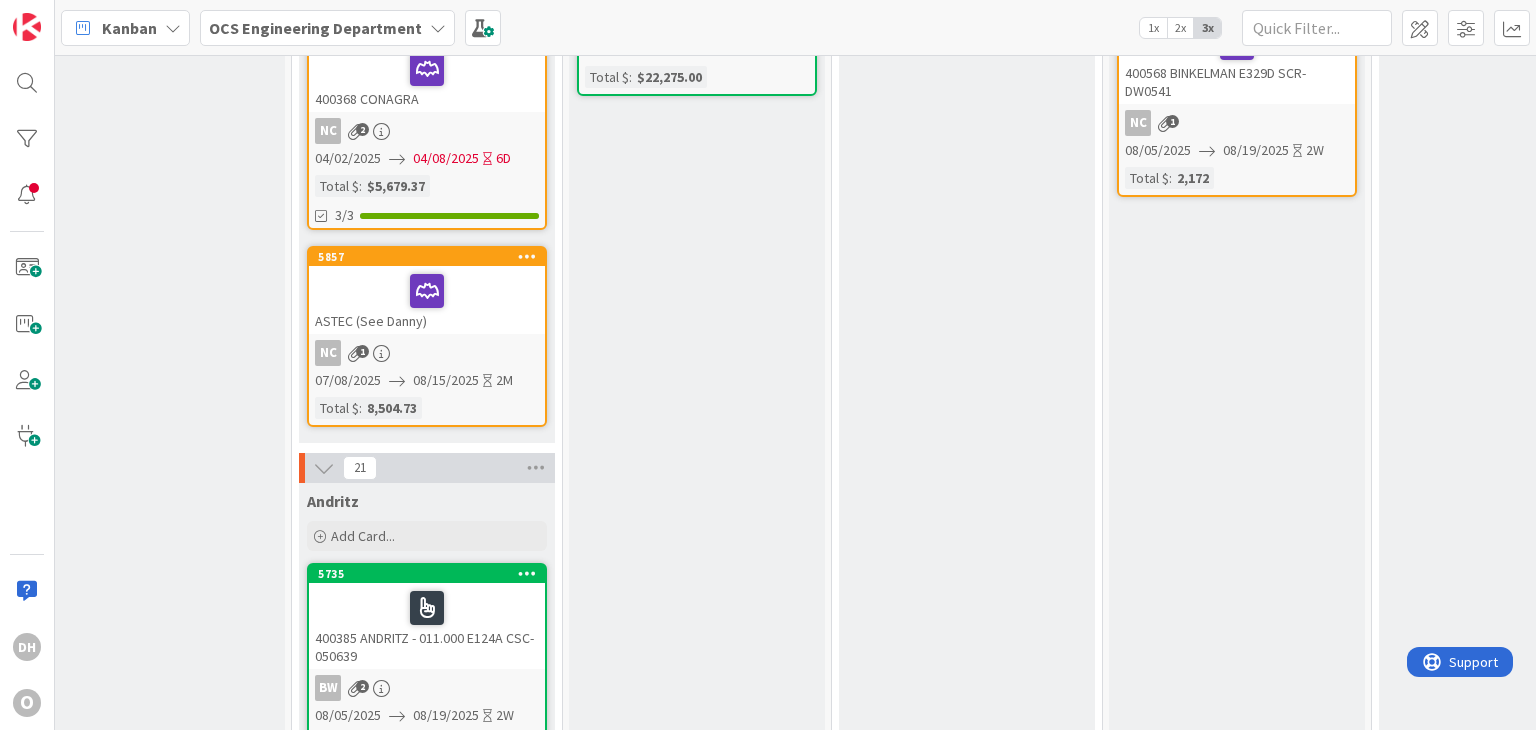 click on "ASTEC (See Danny)" at bounding box center [427, 300] 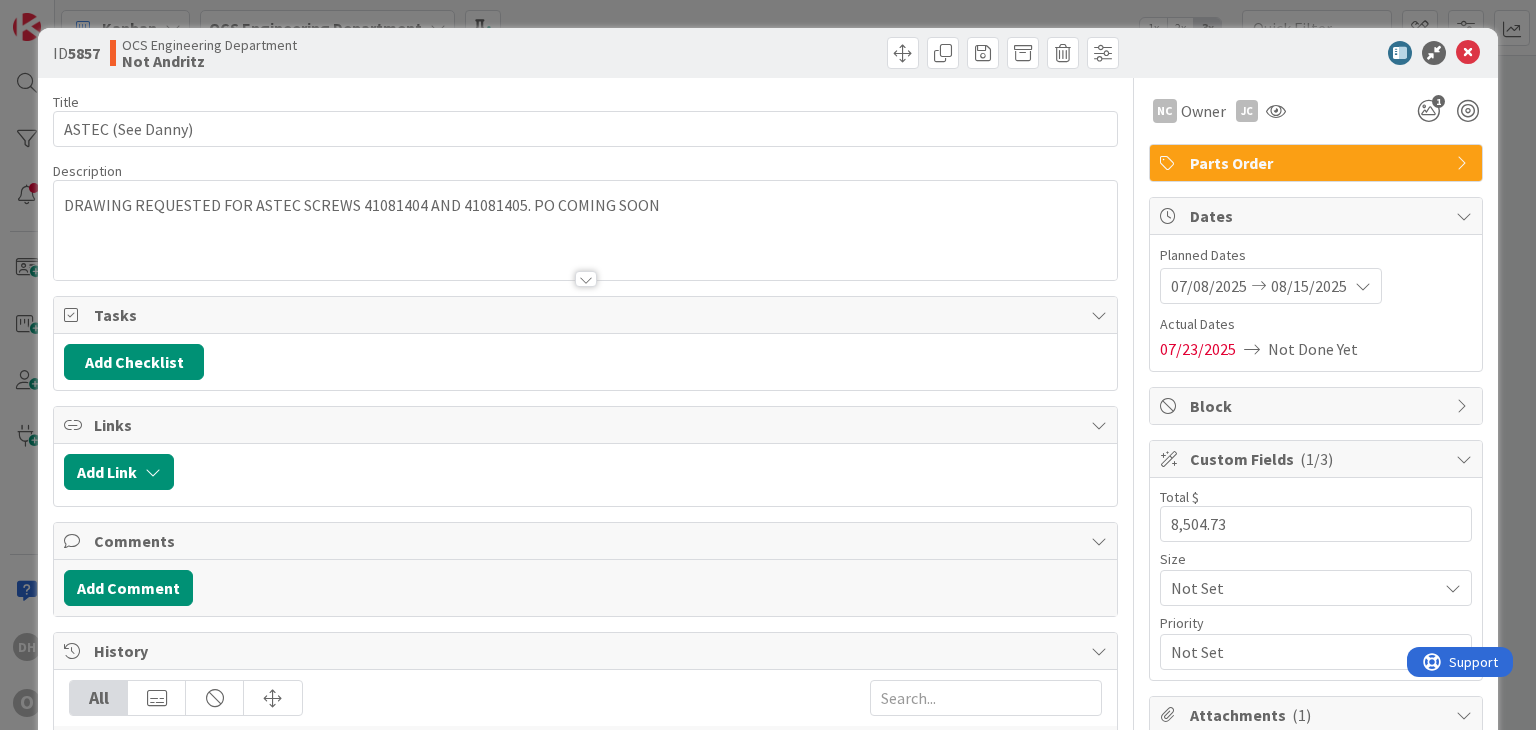 scroll, scrollTop: 0, scrollLeft: 0, axis: both 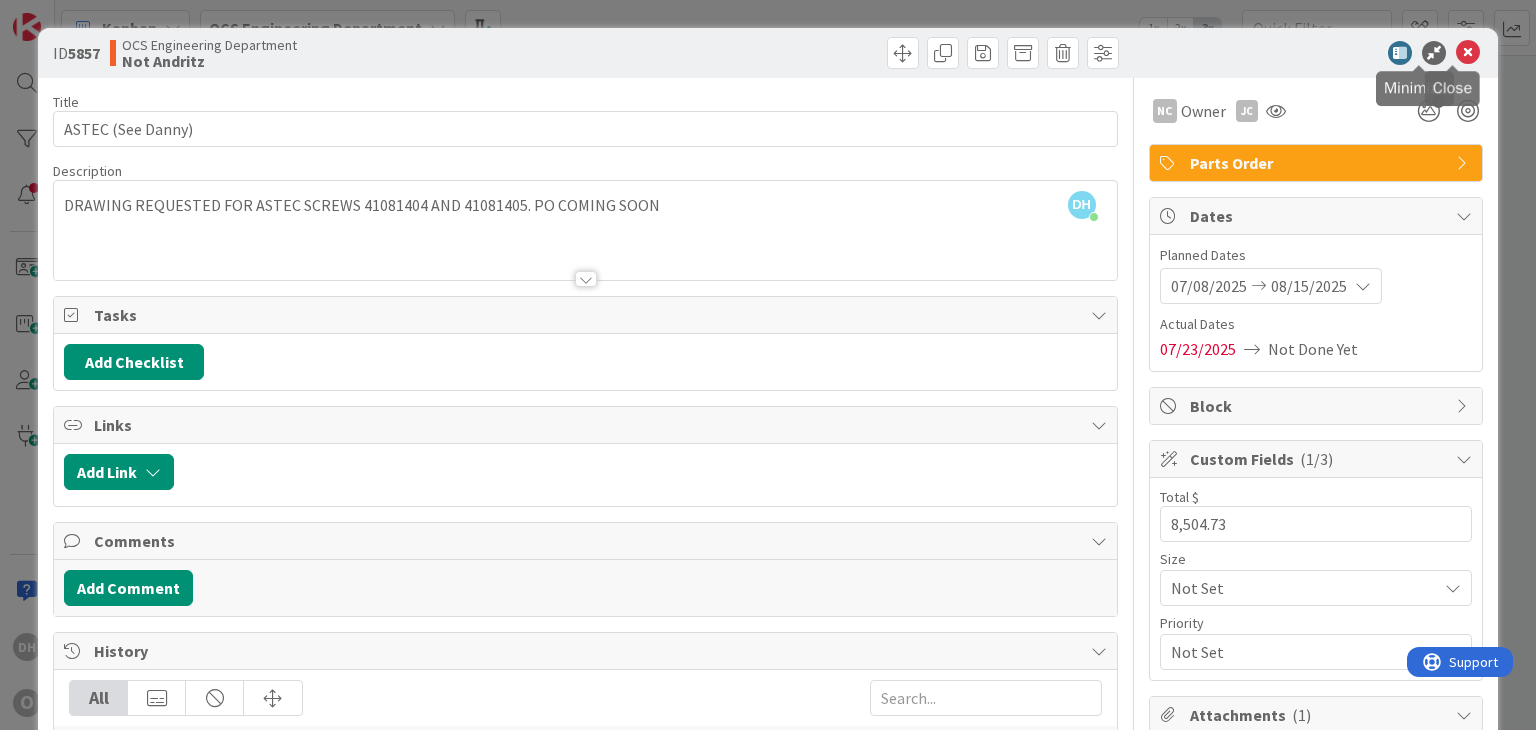 click at bounding box center (1468, 53) 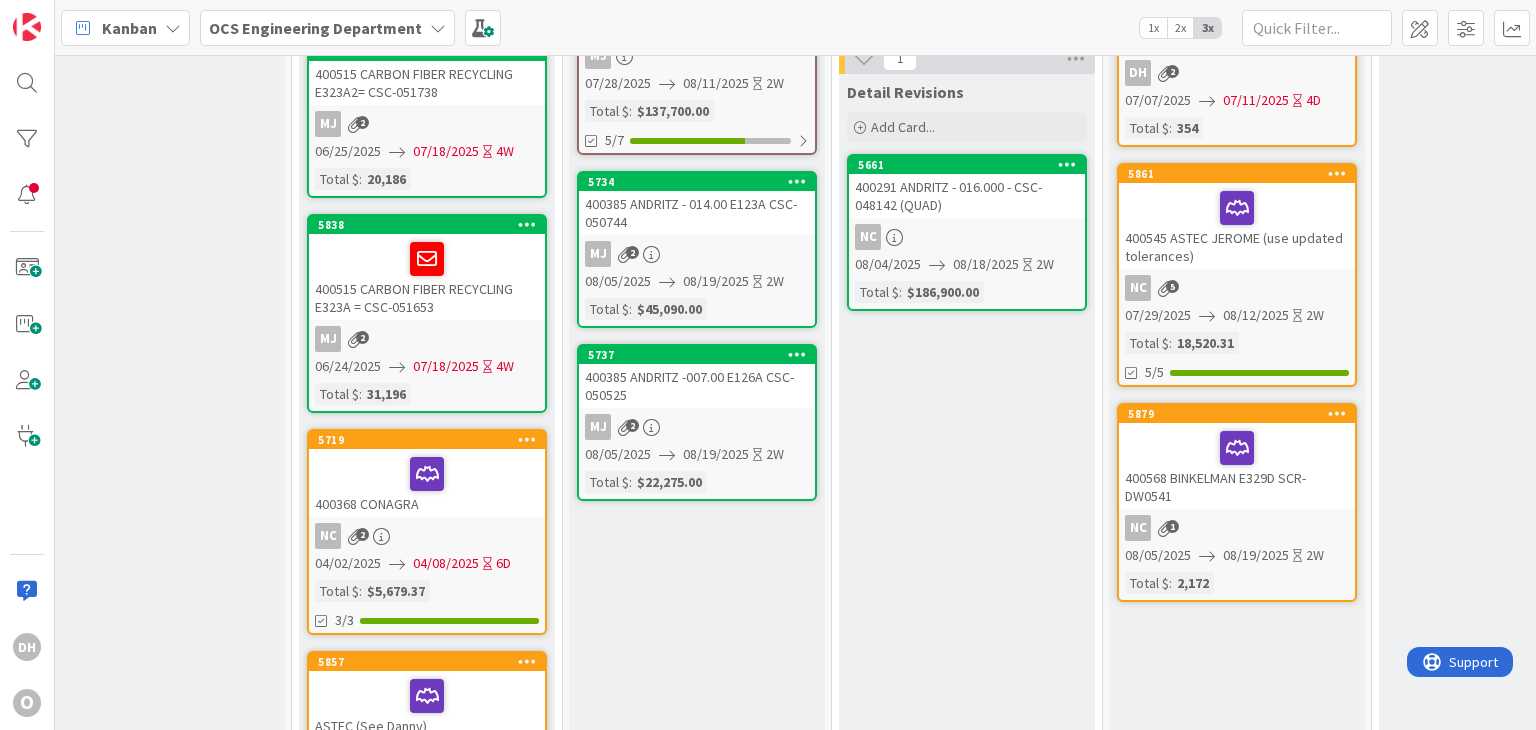 scroll, scrollTop: 300, scrollLeft: 1097, axis: both 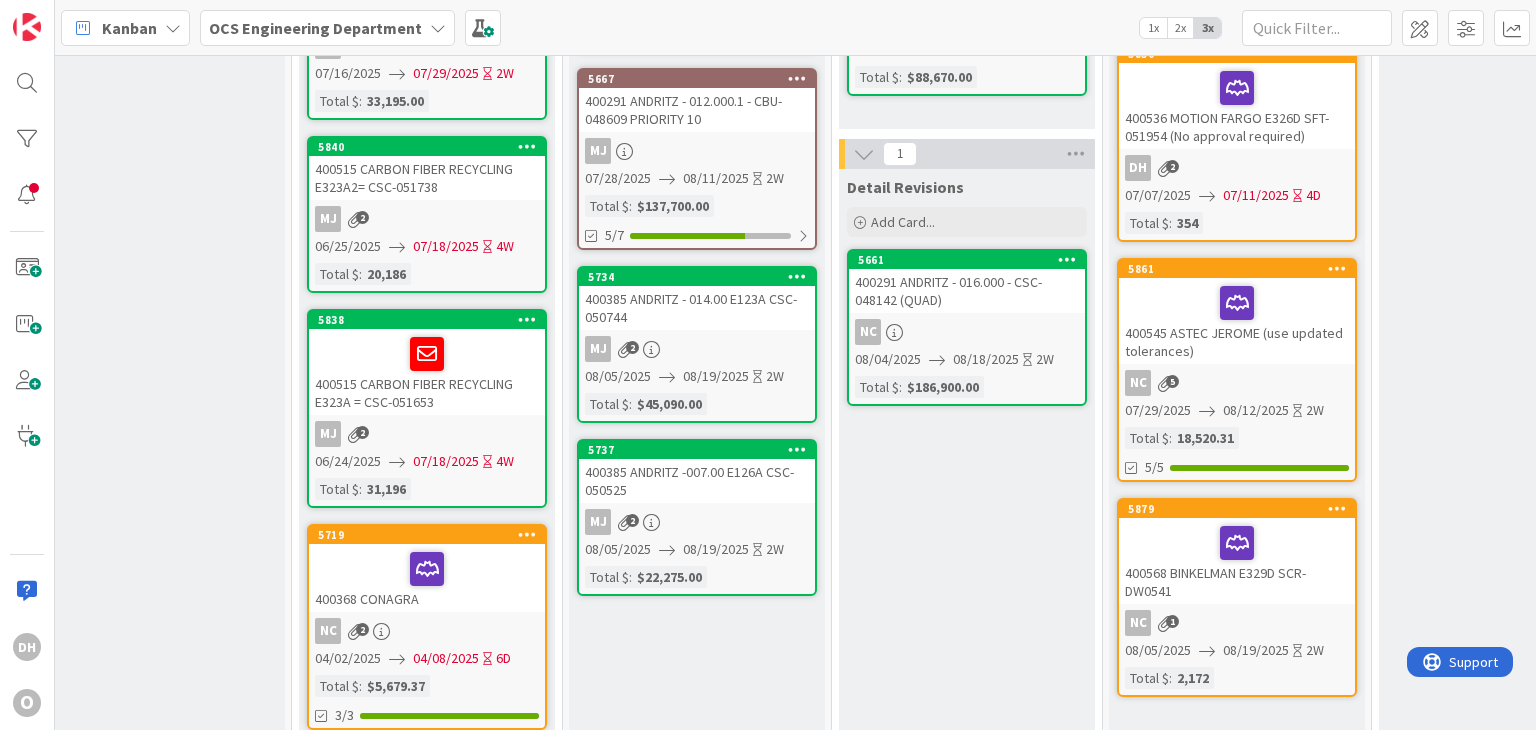 click on "400545 ASTEC JEROME (use updated tolerances)" at bounding box center [1237, 321] 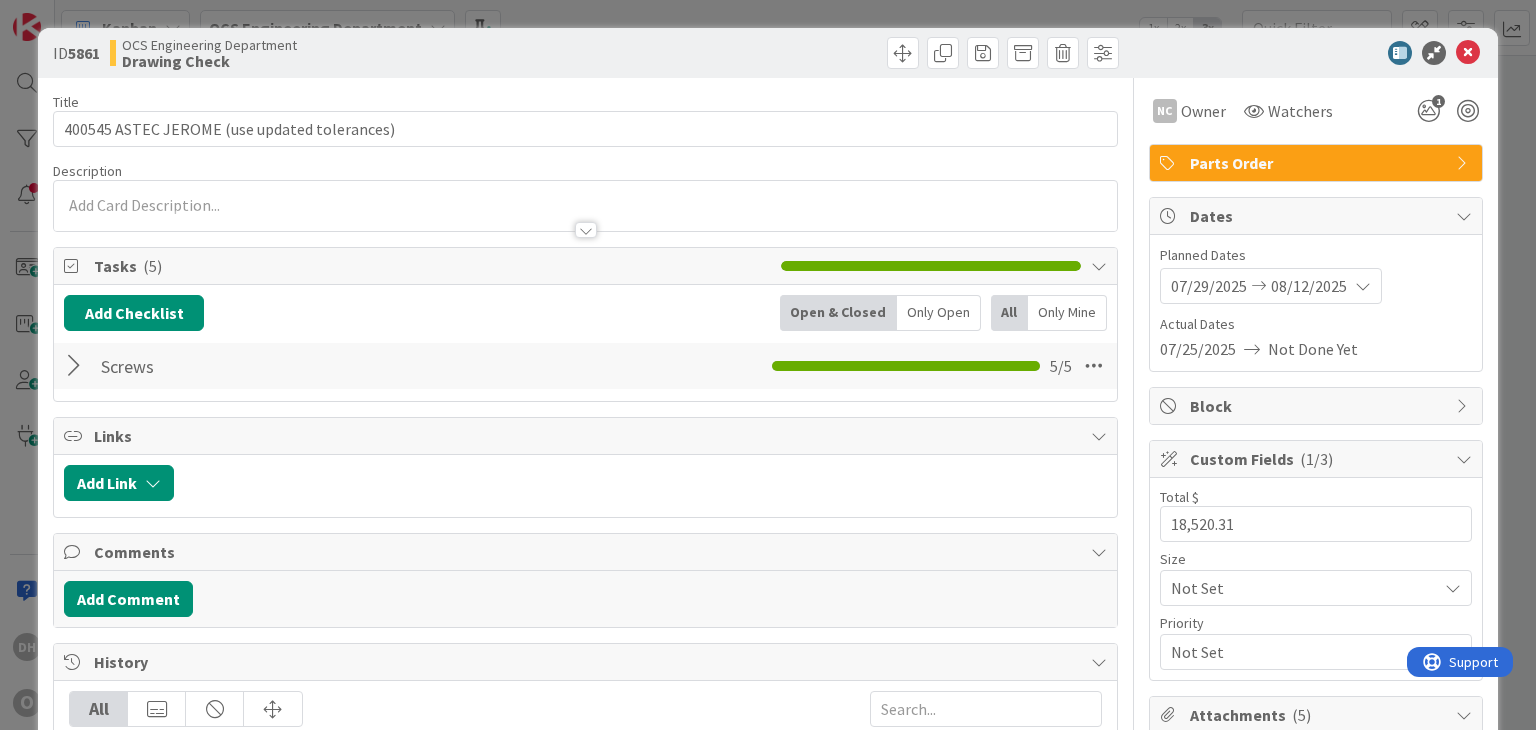 scroll, scrollTop: 0, scrollLeft: 0, axis: both 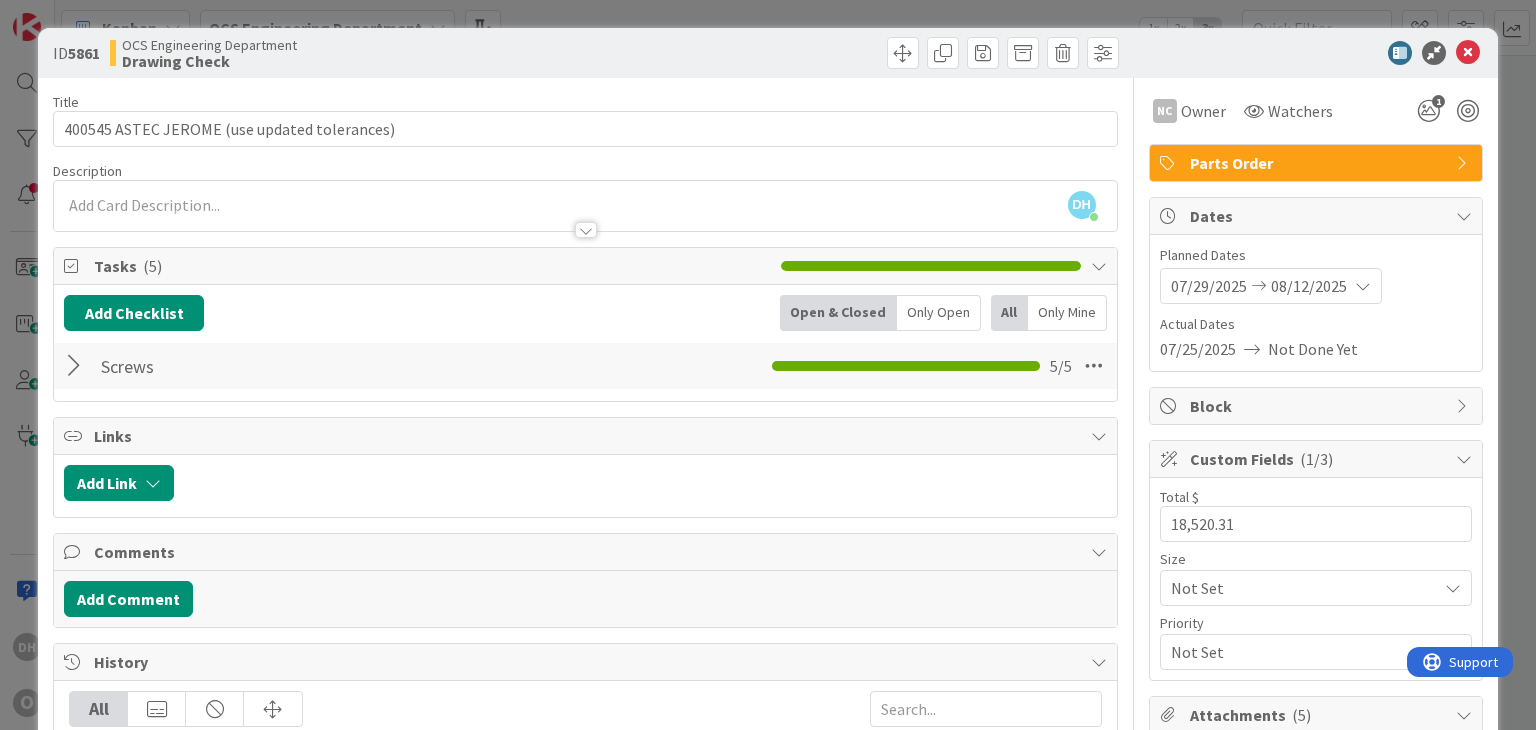 click at bounding box center (77, 366) 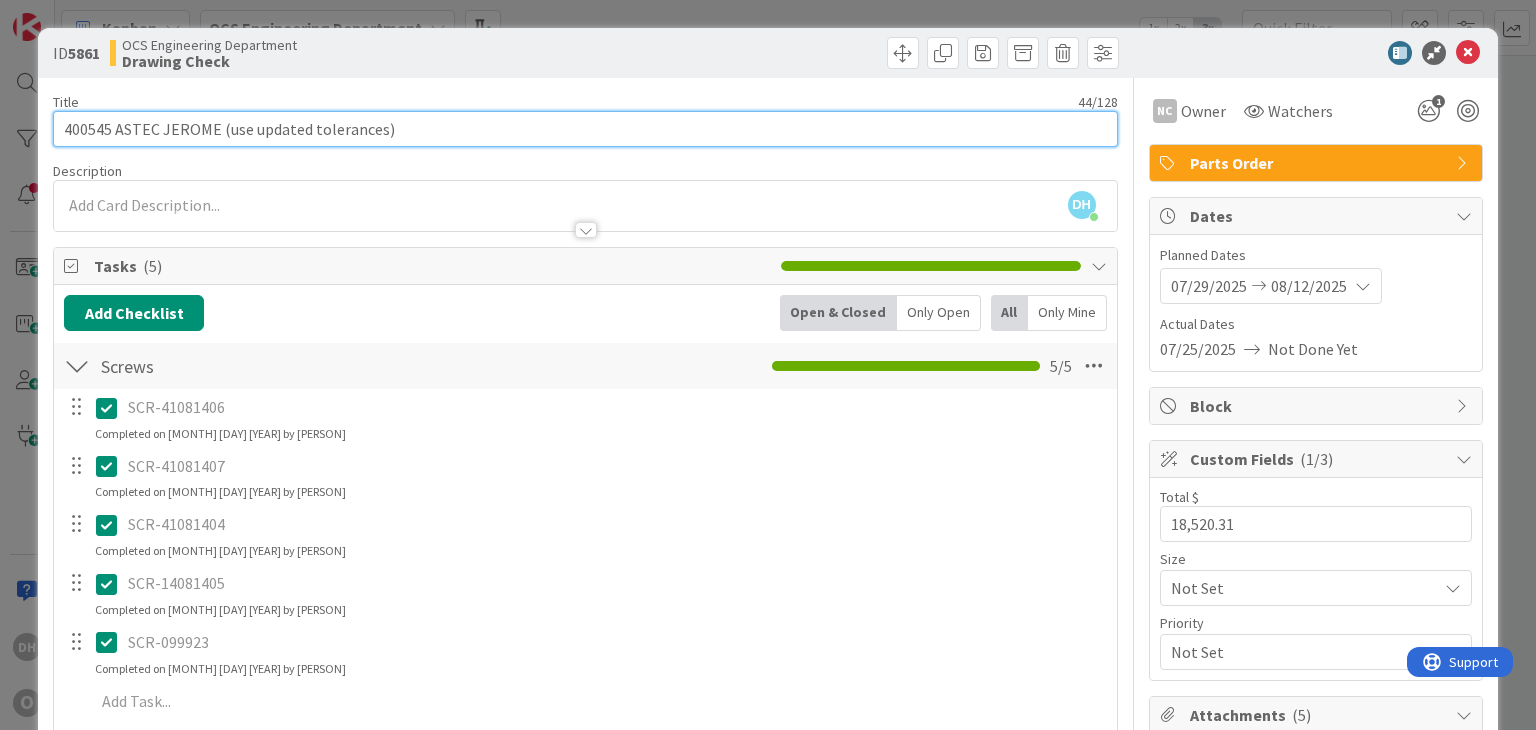 drag, startPoint x: 62, startPoint y: 132, endPoint x: 217, endPoint y: 137, distance: 155.08063 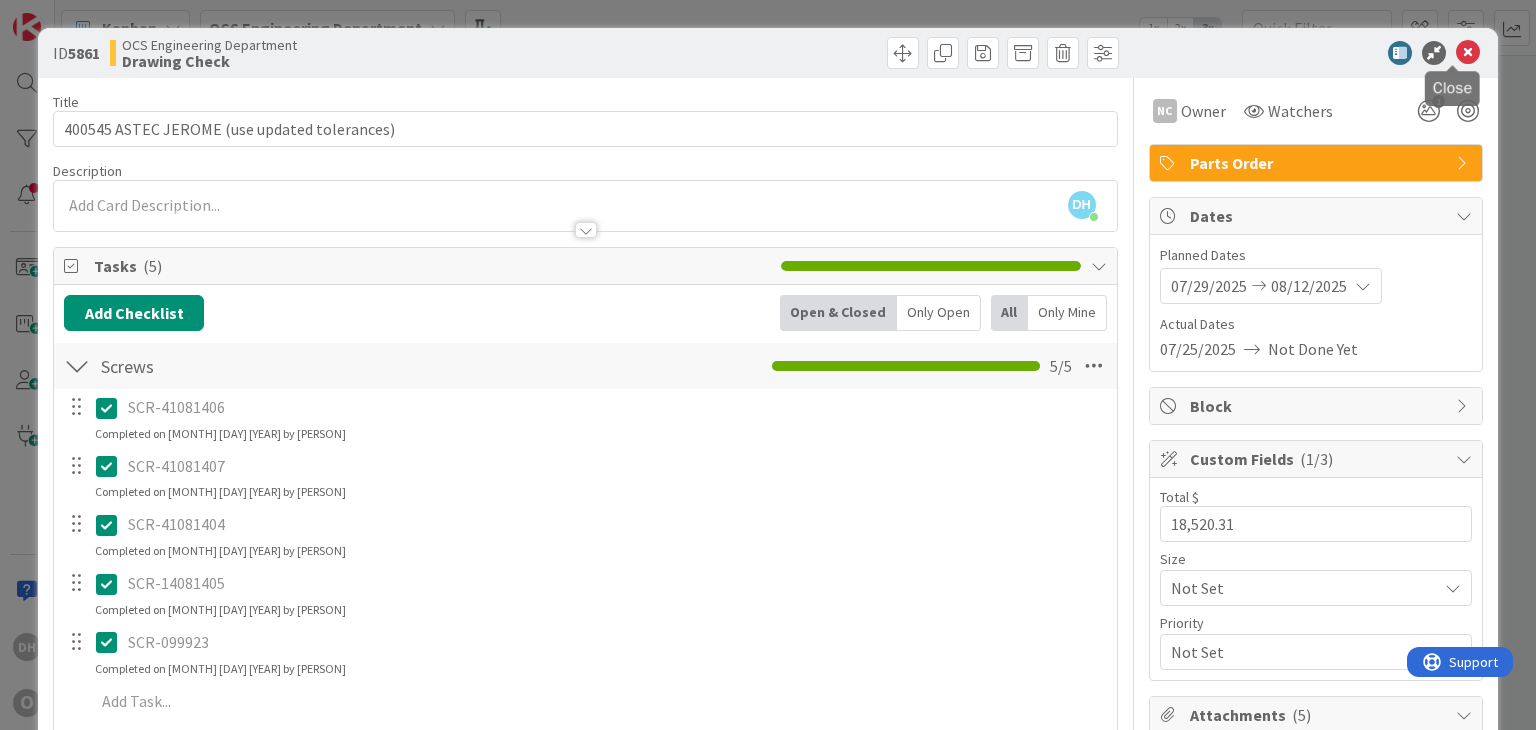click at bounding box center [1468, 53] 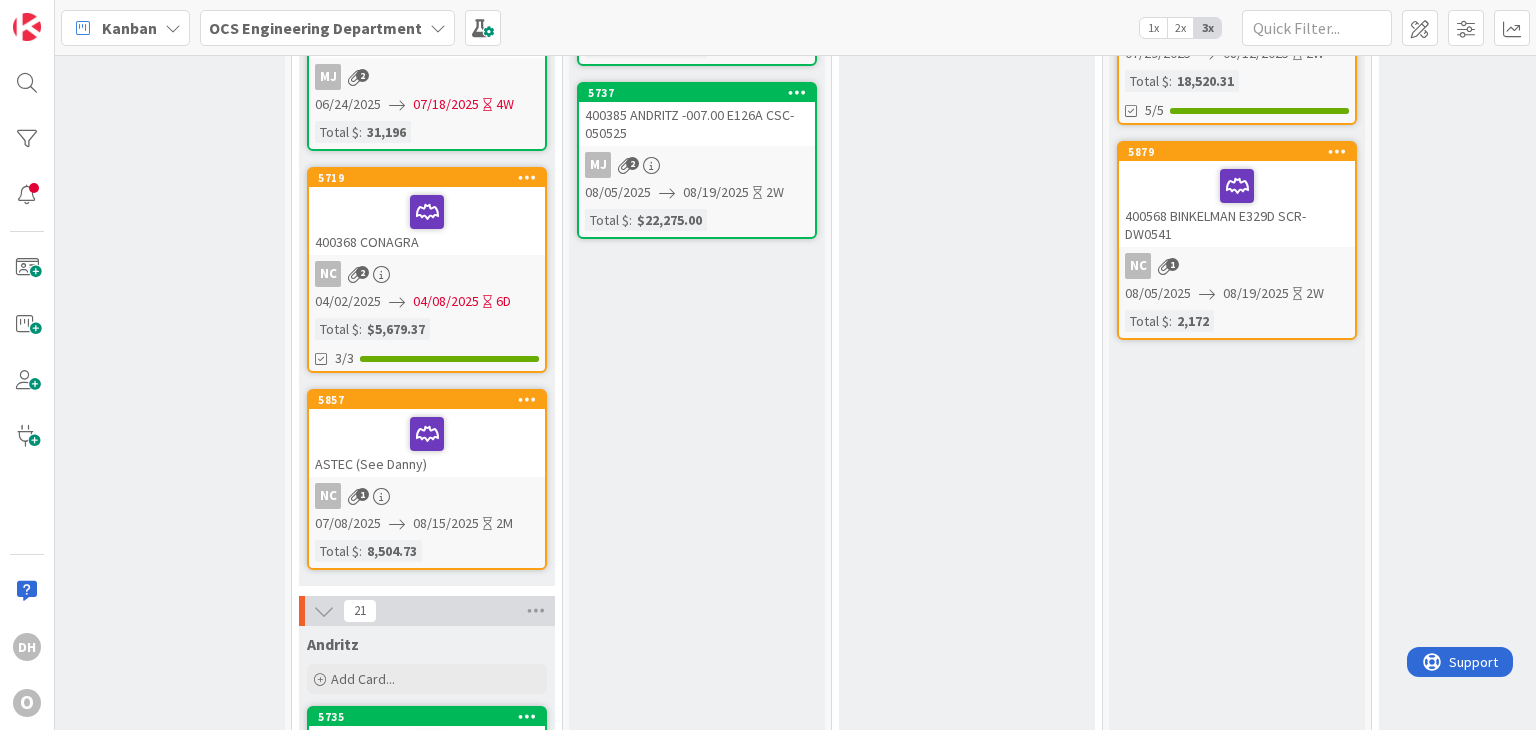 scroll, scrollTop: 800, scrollLeft: 1097, axis: both 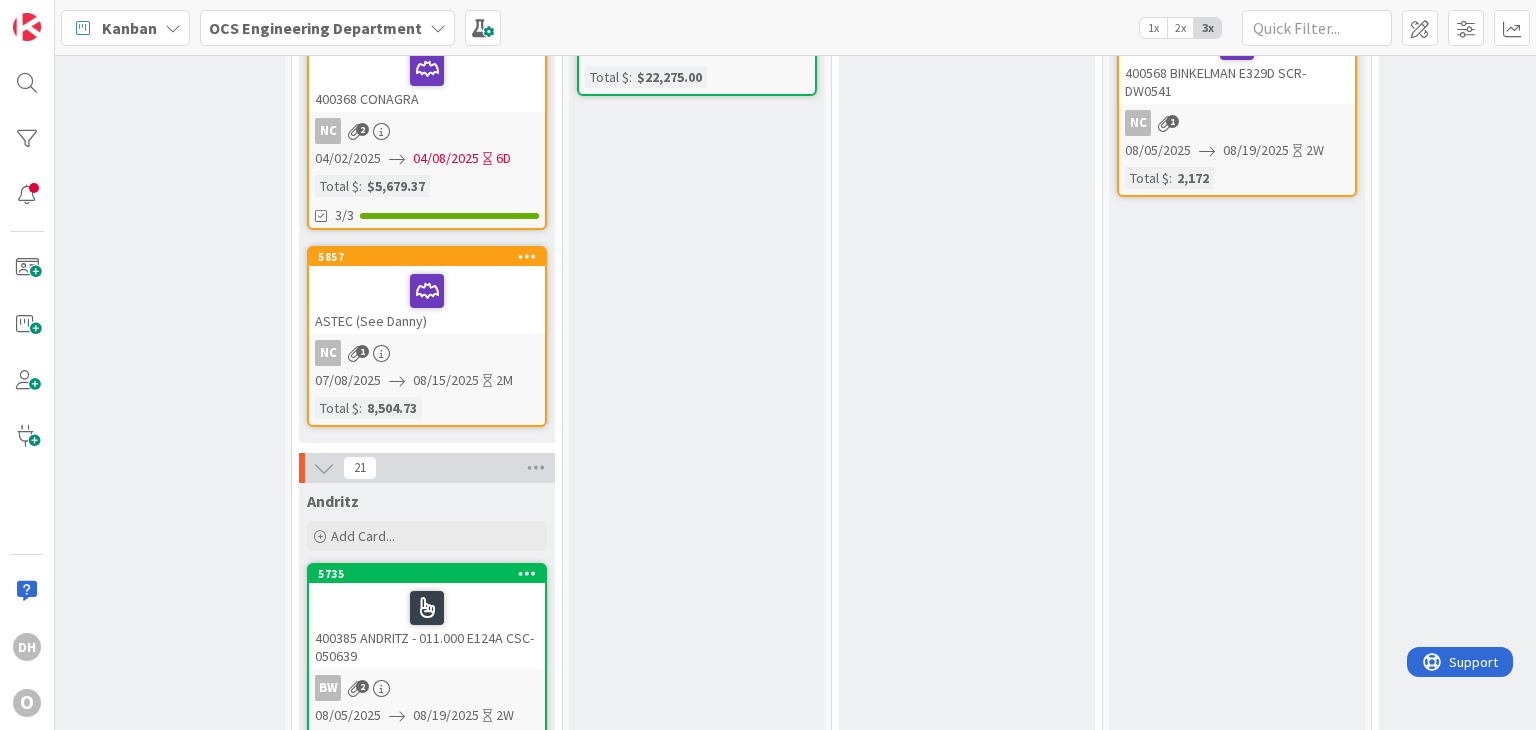 click on "5857 ASTEC (See [PERSON]) NC 1 07/08/2025 08/15/2025 2M Total $ : 8,504.73" at bounding box center (427, 336) 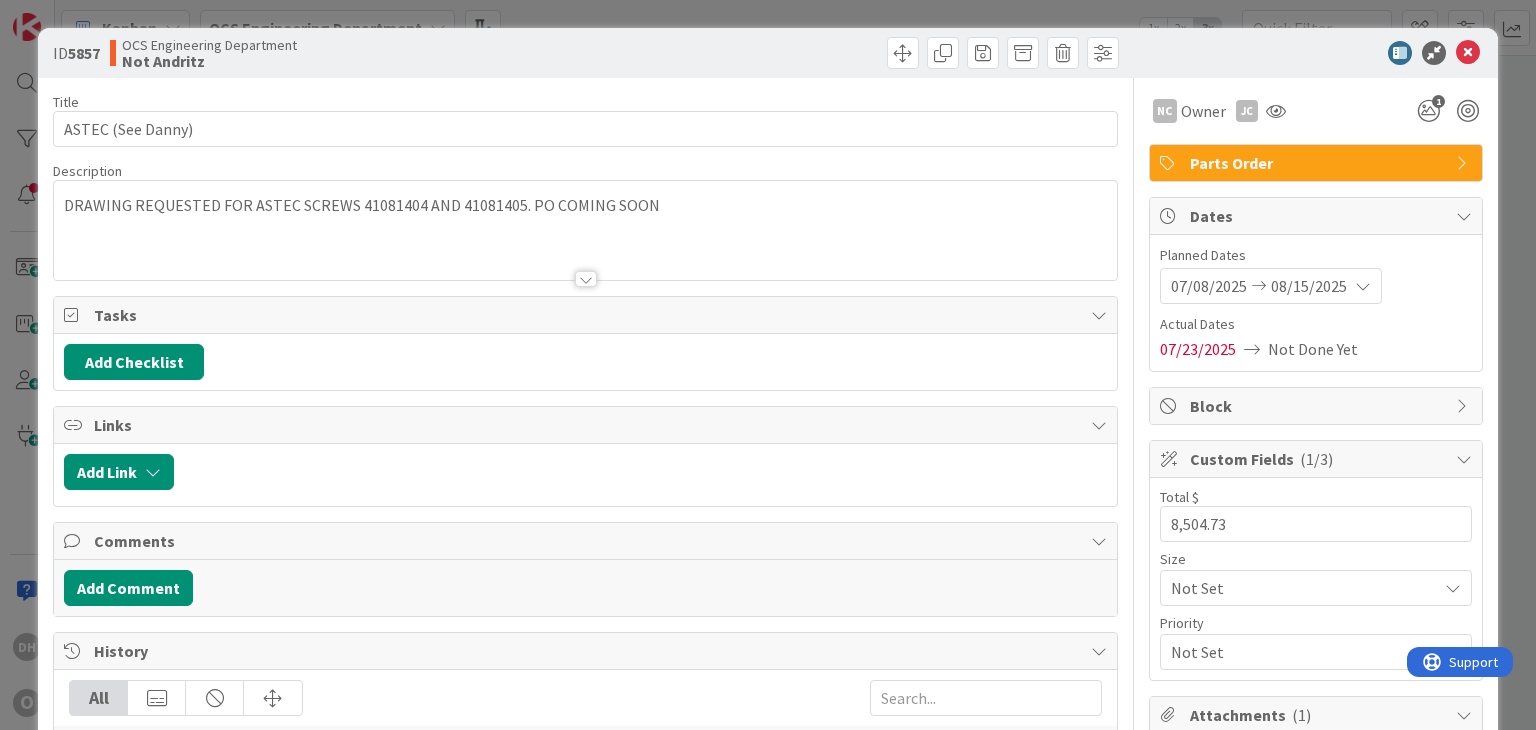 scroll, scrollTop: 0, scrollLeft: 0, axis: both 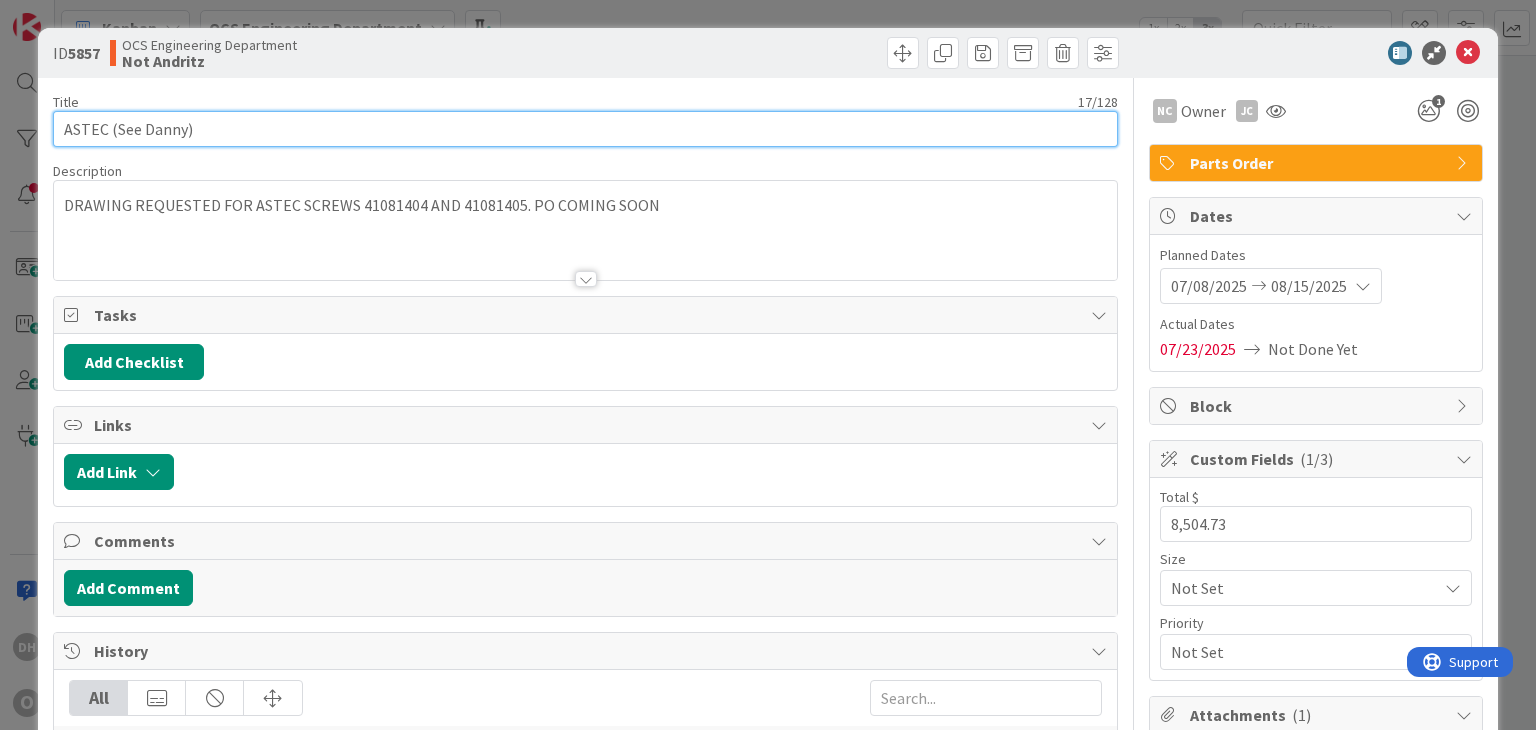 click on "ASTEC (See Danny)" at bounding box center (585, 129) 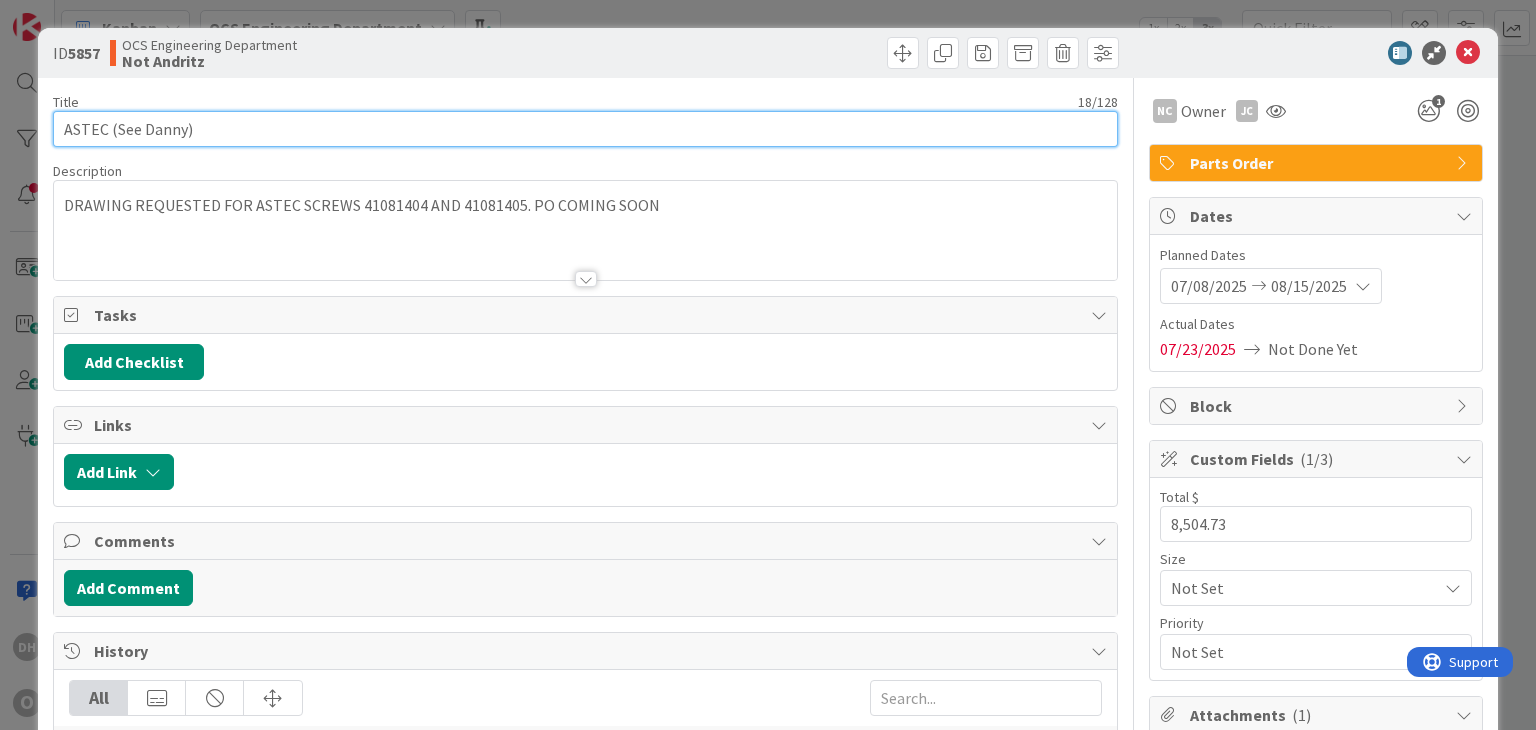 scroll, scrollTop: 0, scrollLeft: 0, axis: both 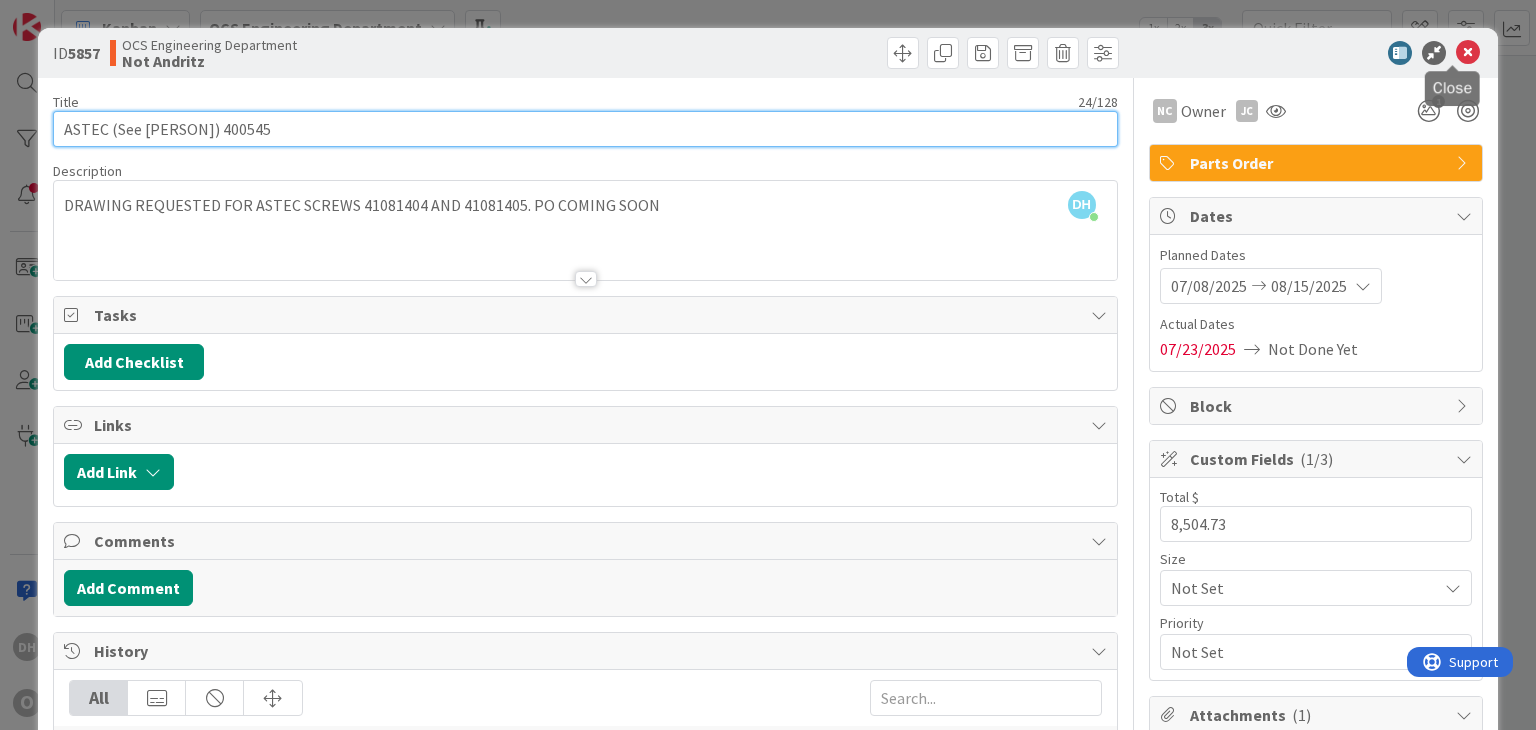 type on "ASTEC (See [PERSON]) 400545" 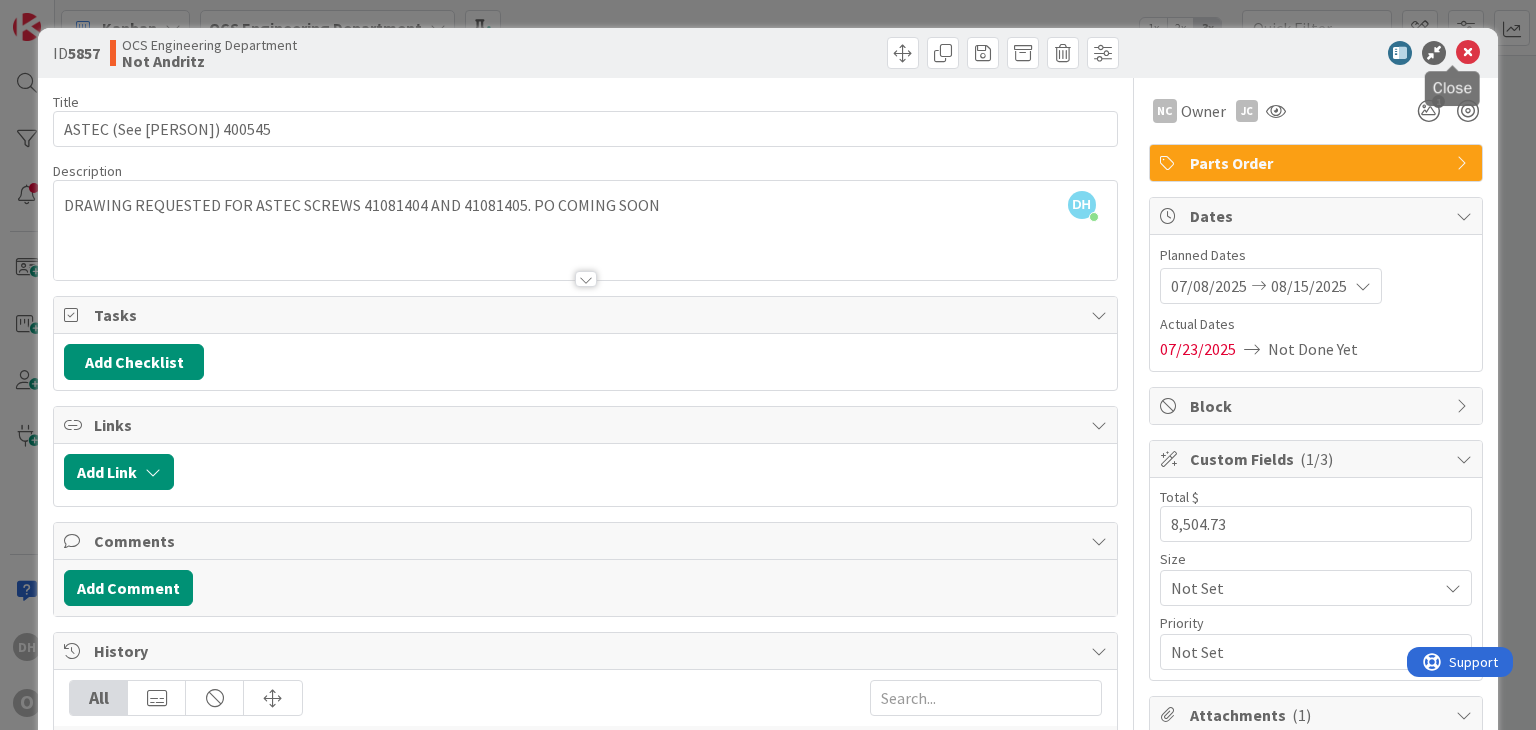 click at bounding box center (1468, 53) 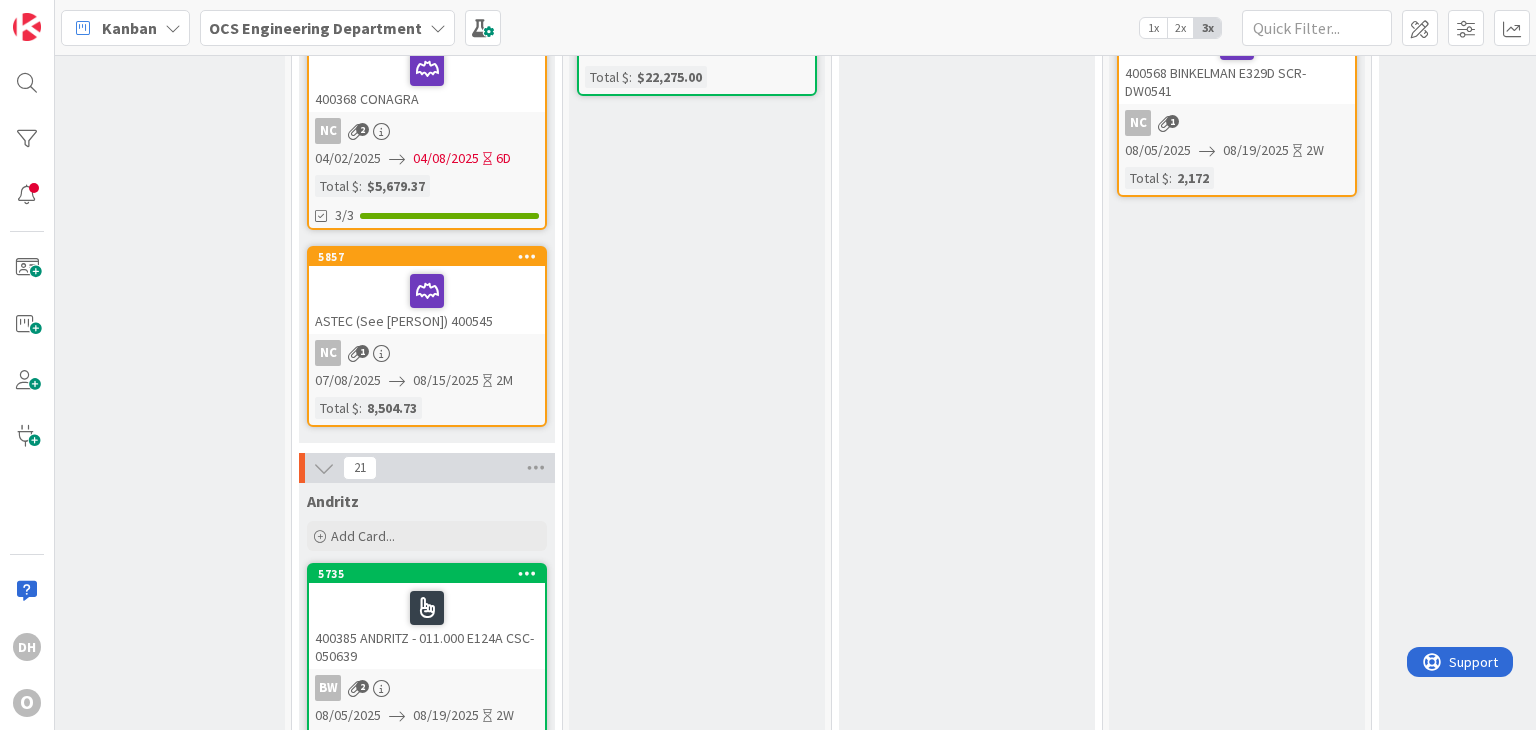 scroll, scrollTop: 600, scrollLeft: 1097, axis: both 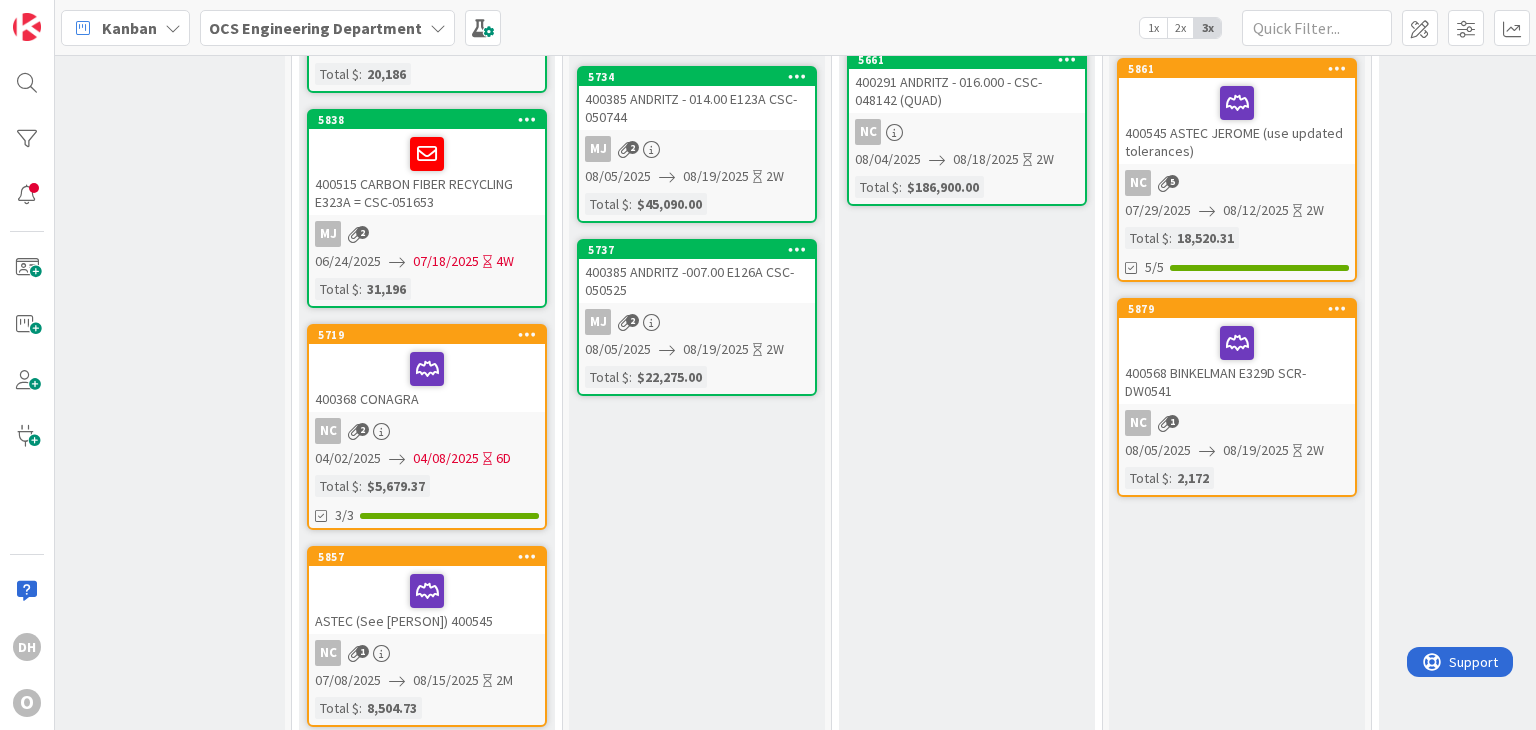 click on "400545 ASTEC JEROME (use updated tolerances)" at bounding box center [1237, 121] 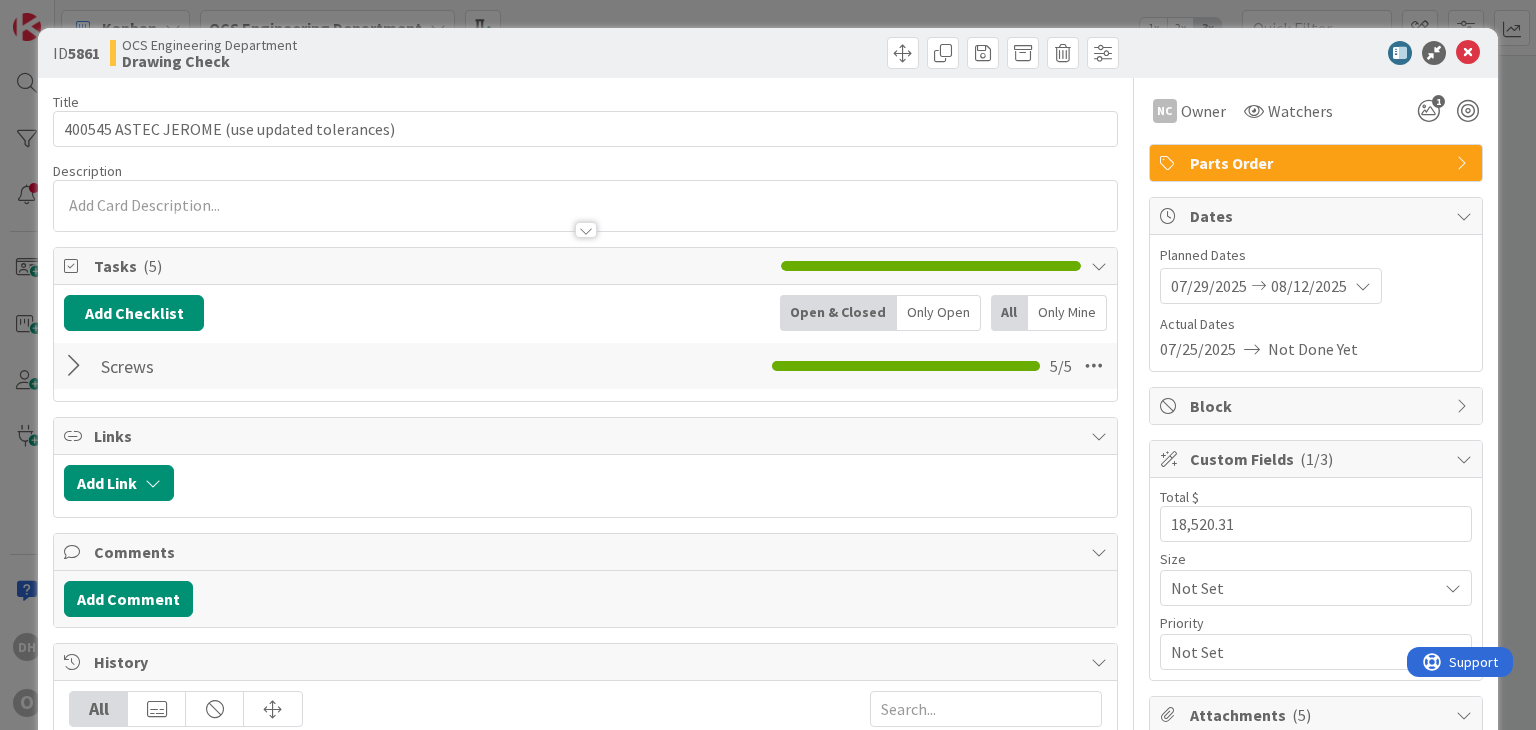 scroll, scrollTop: 0, scrollLeft: 0, axis: both 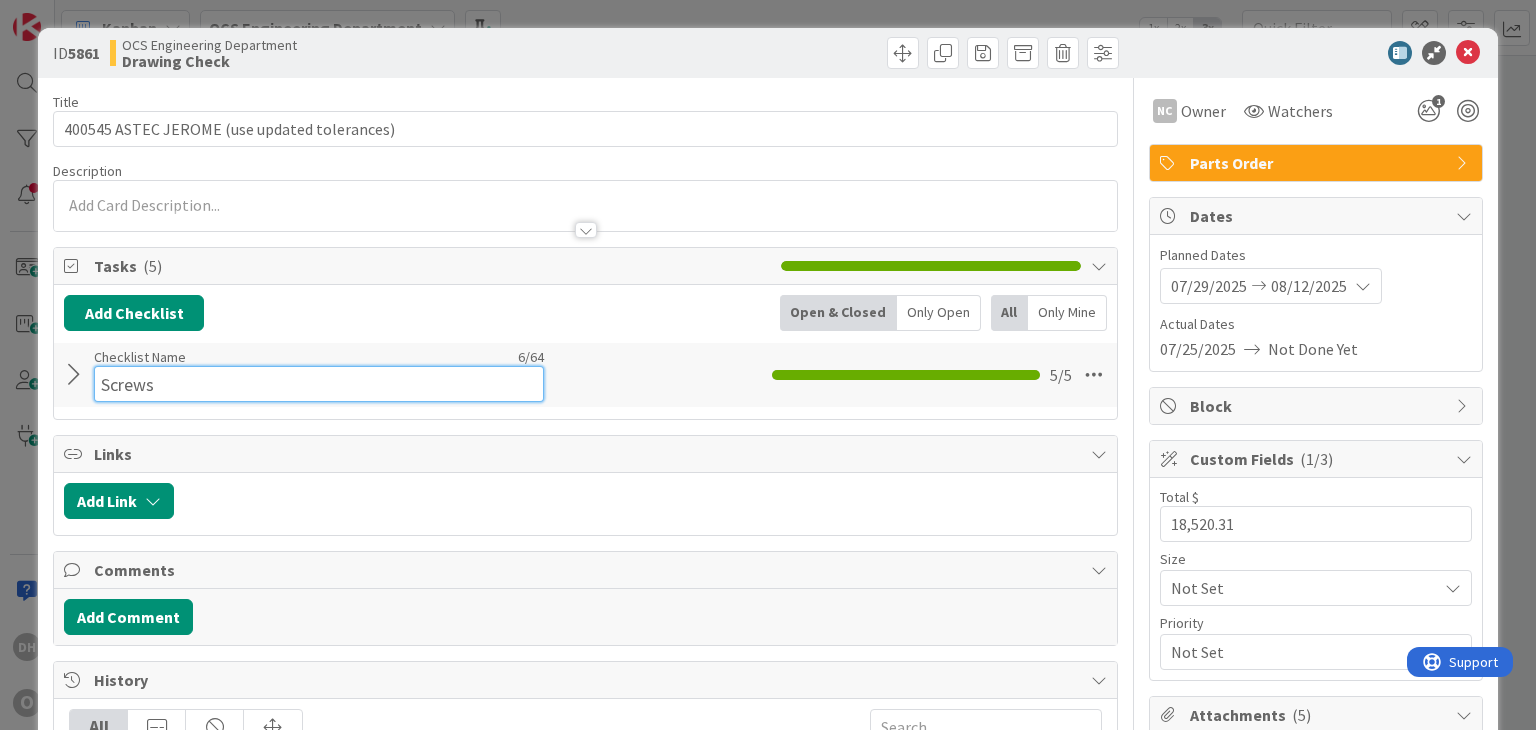 click on "Screws" at bounding box center (319, 384) 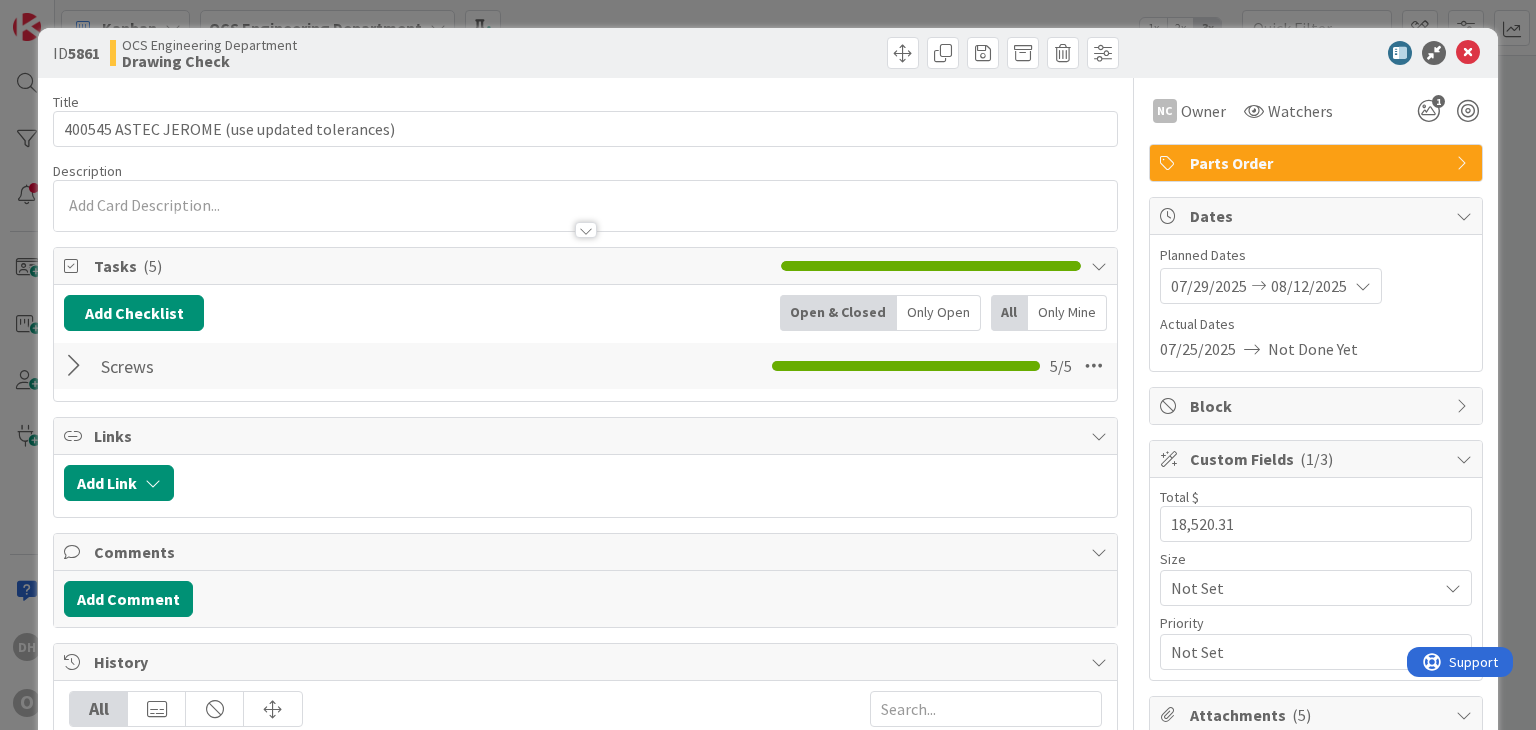 click at bounding box center [77, 366] 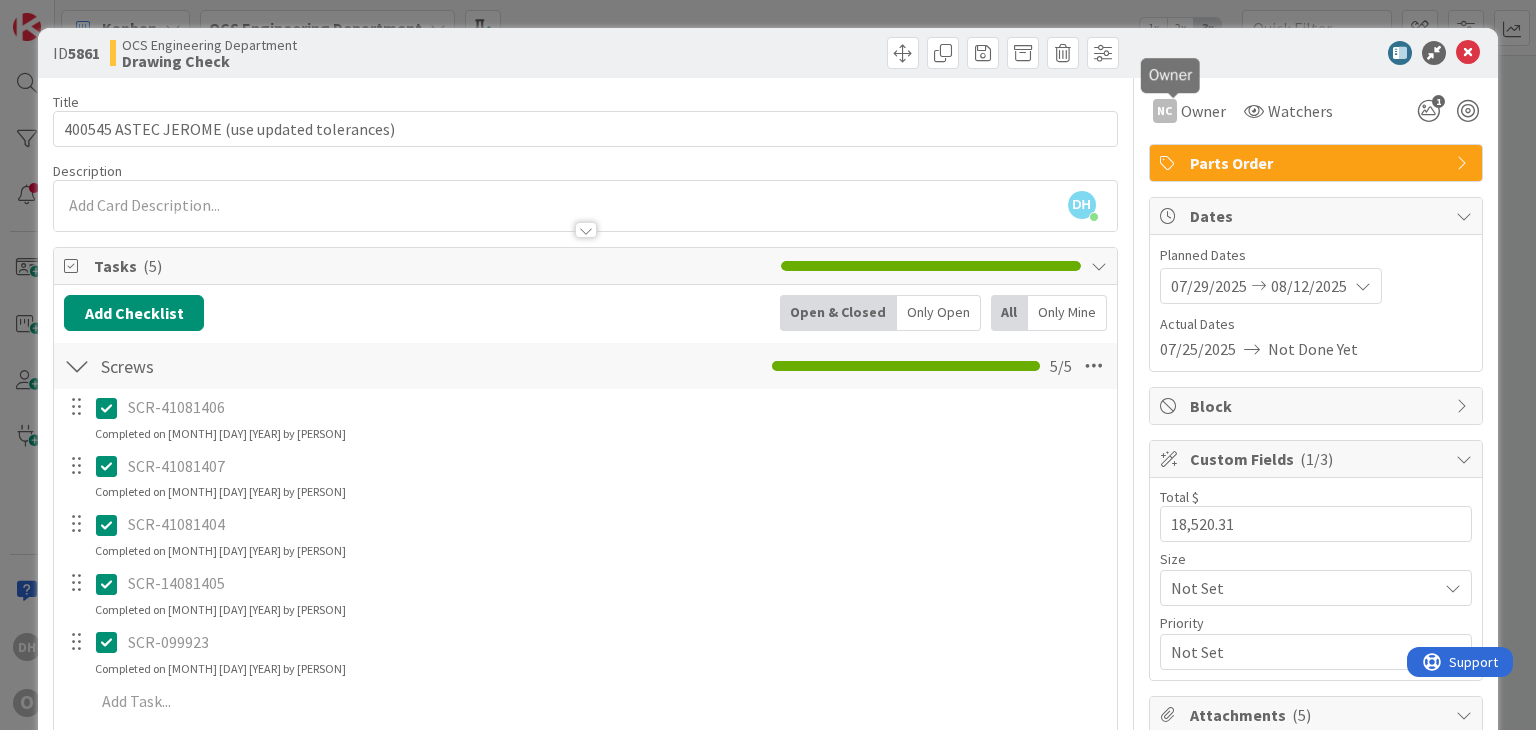 click at bounding box center (1306, 53) 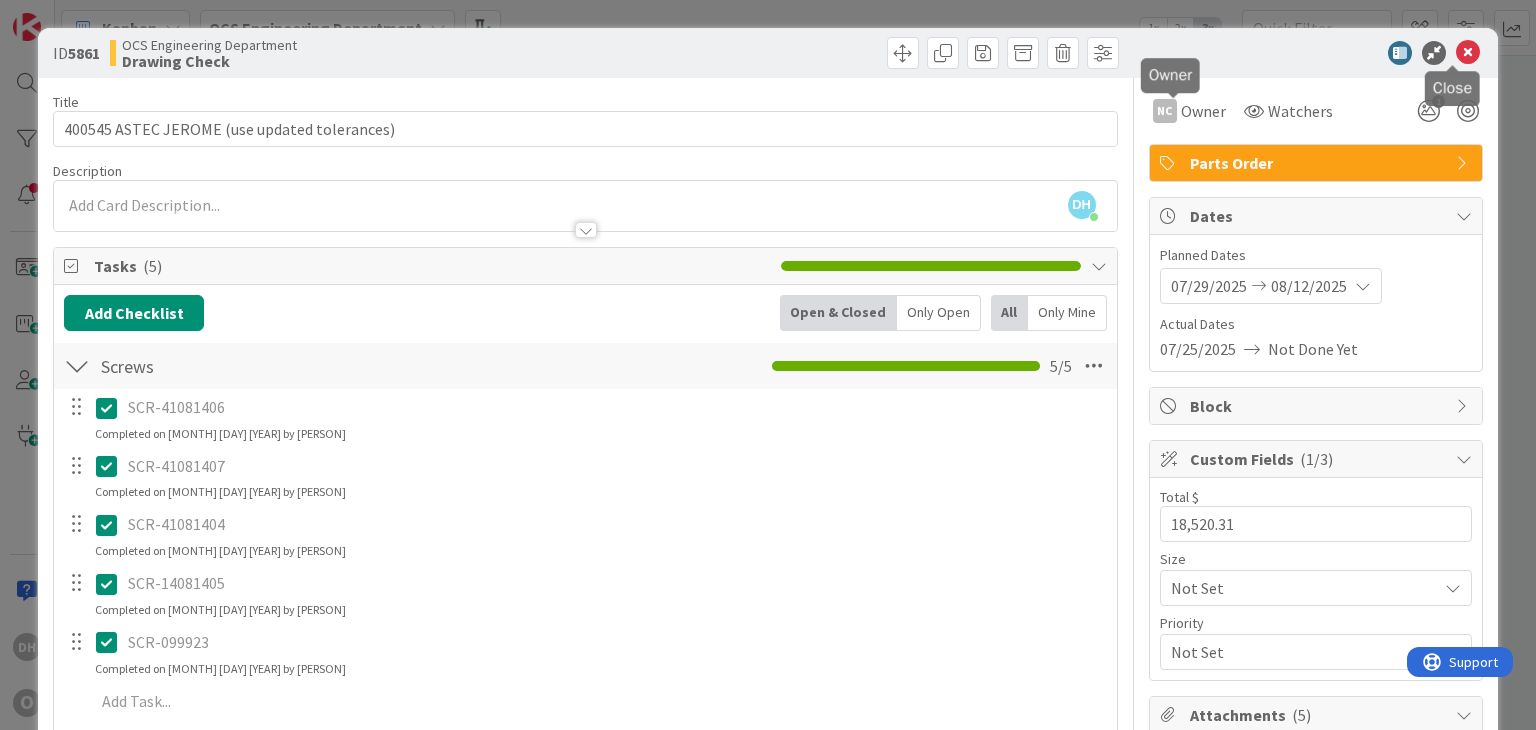 click at bounding box center [1468, 53] 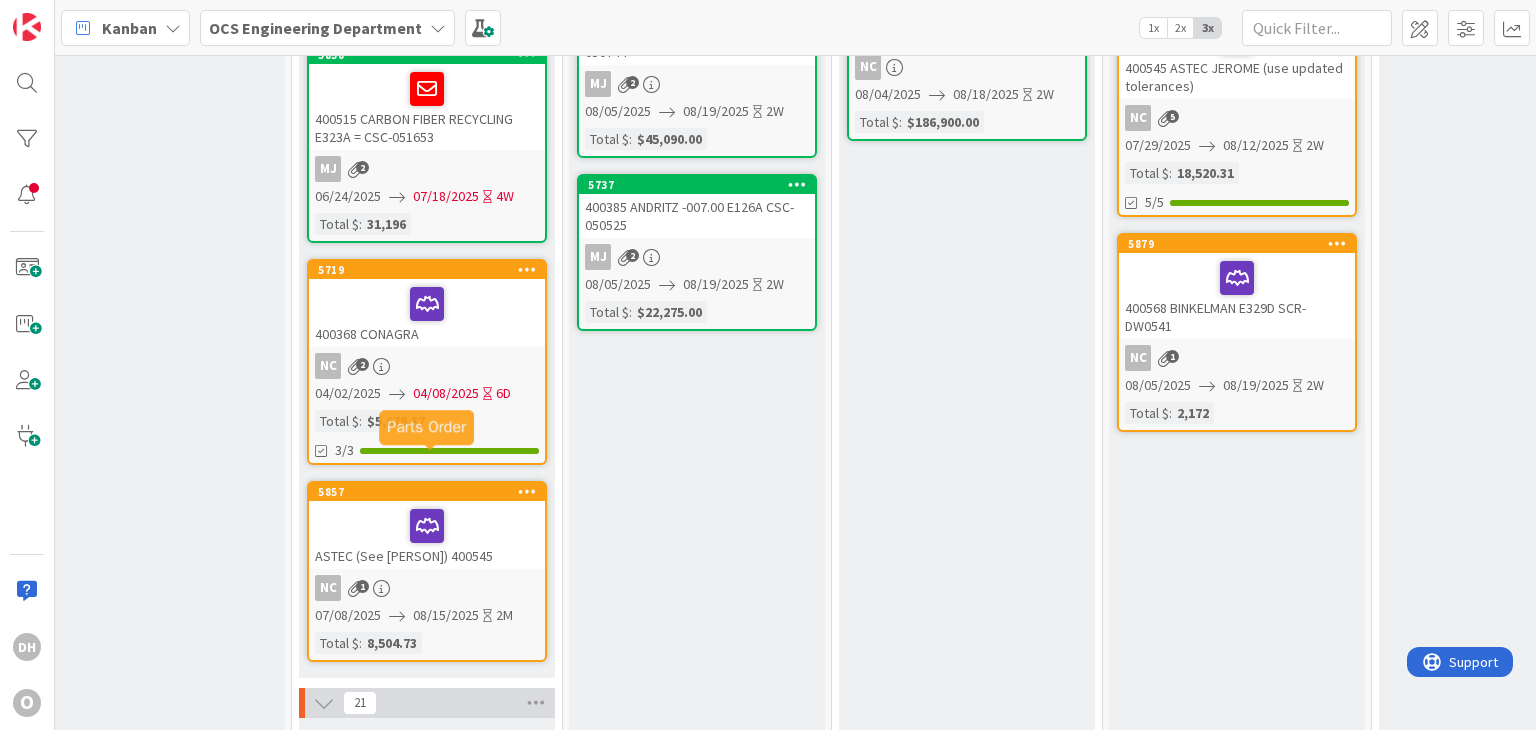 scroll, scrollTop: 600, scrollLeft: 1097, axis: both 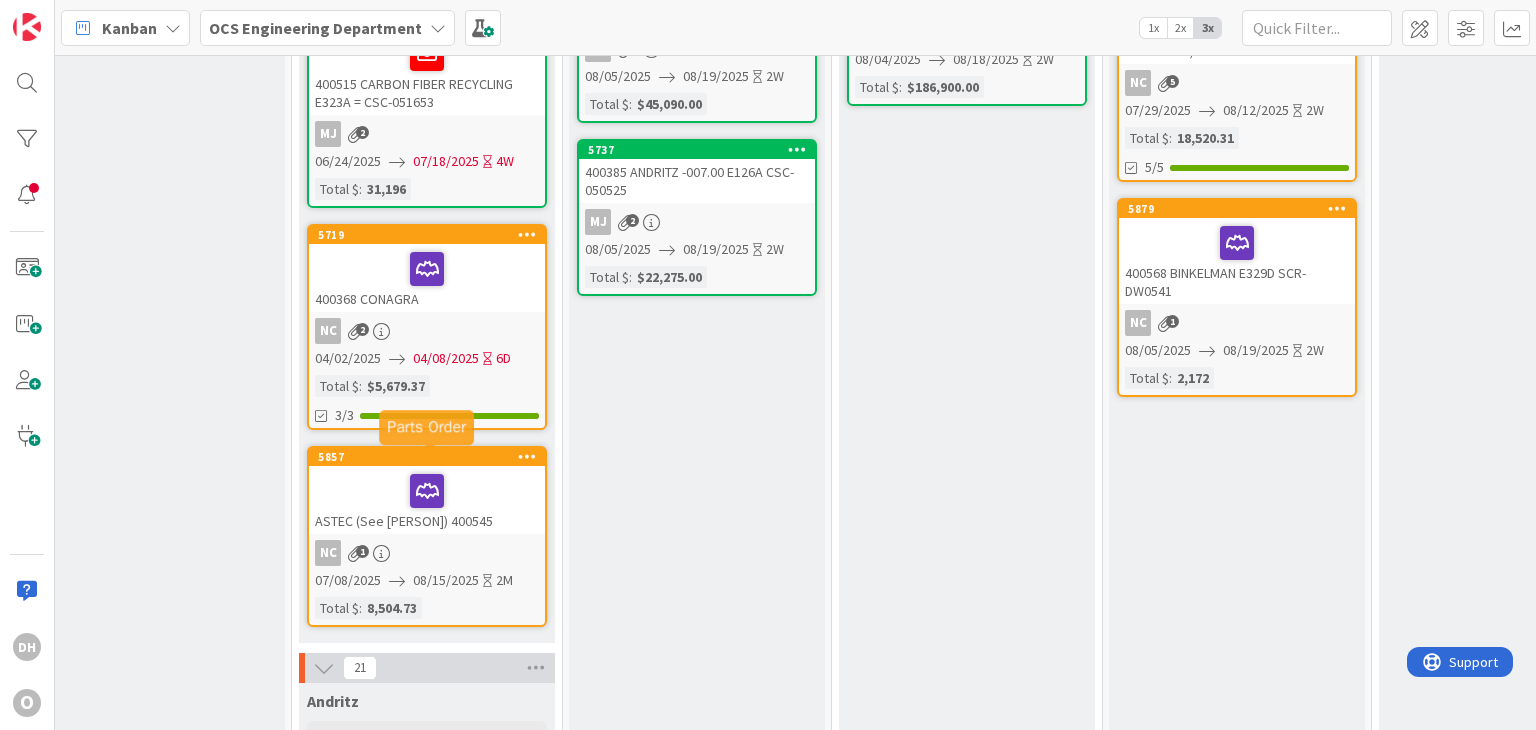 click on "ASTEC (See [PERSON]) 400545" at bounding box center [427, 500] 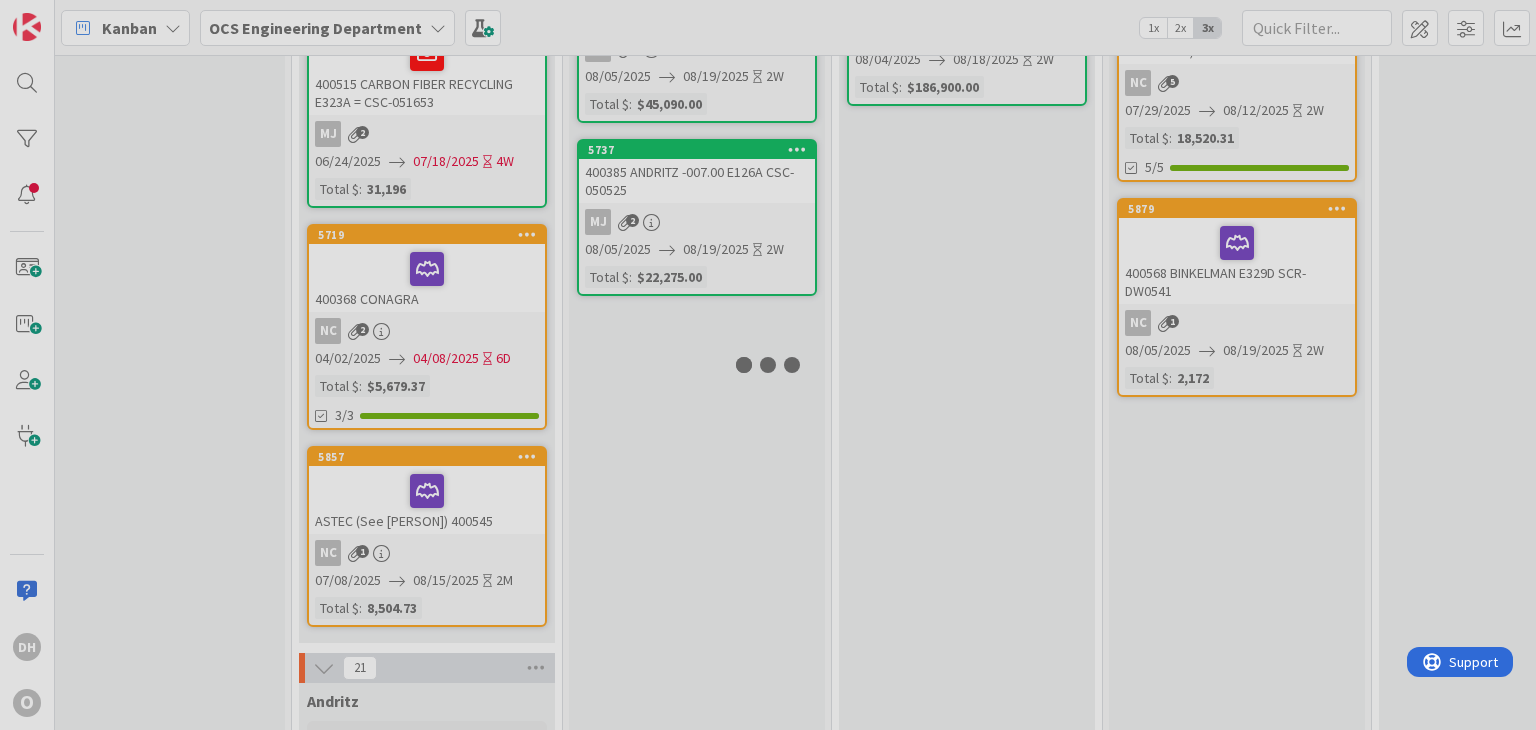 scroll, scrollTop: 0, scrollLeft: 0, axis: both 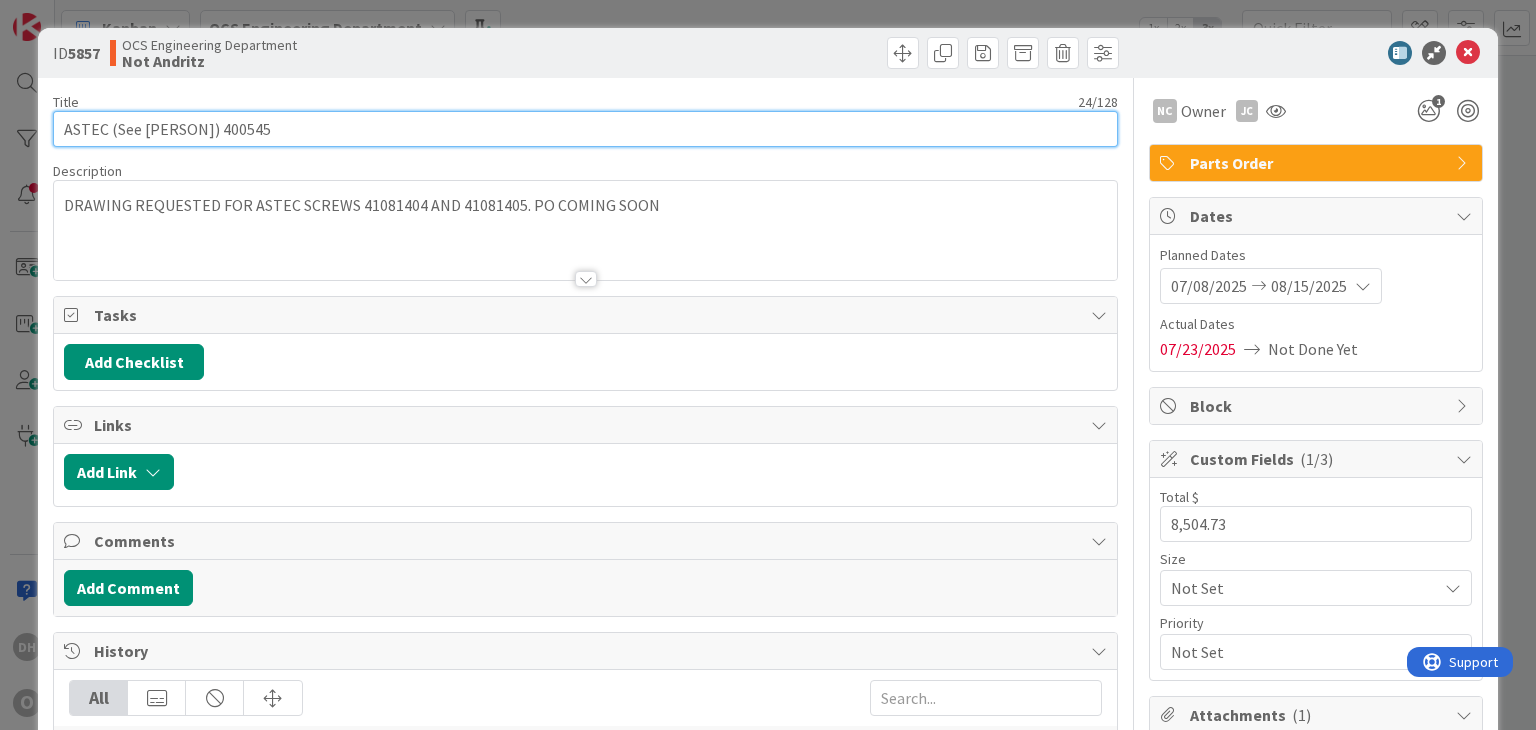 click on "ASTEC (See [PERSON]) 400545" at bounding box center [585, 129] 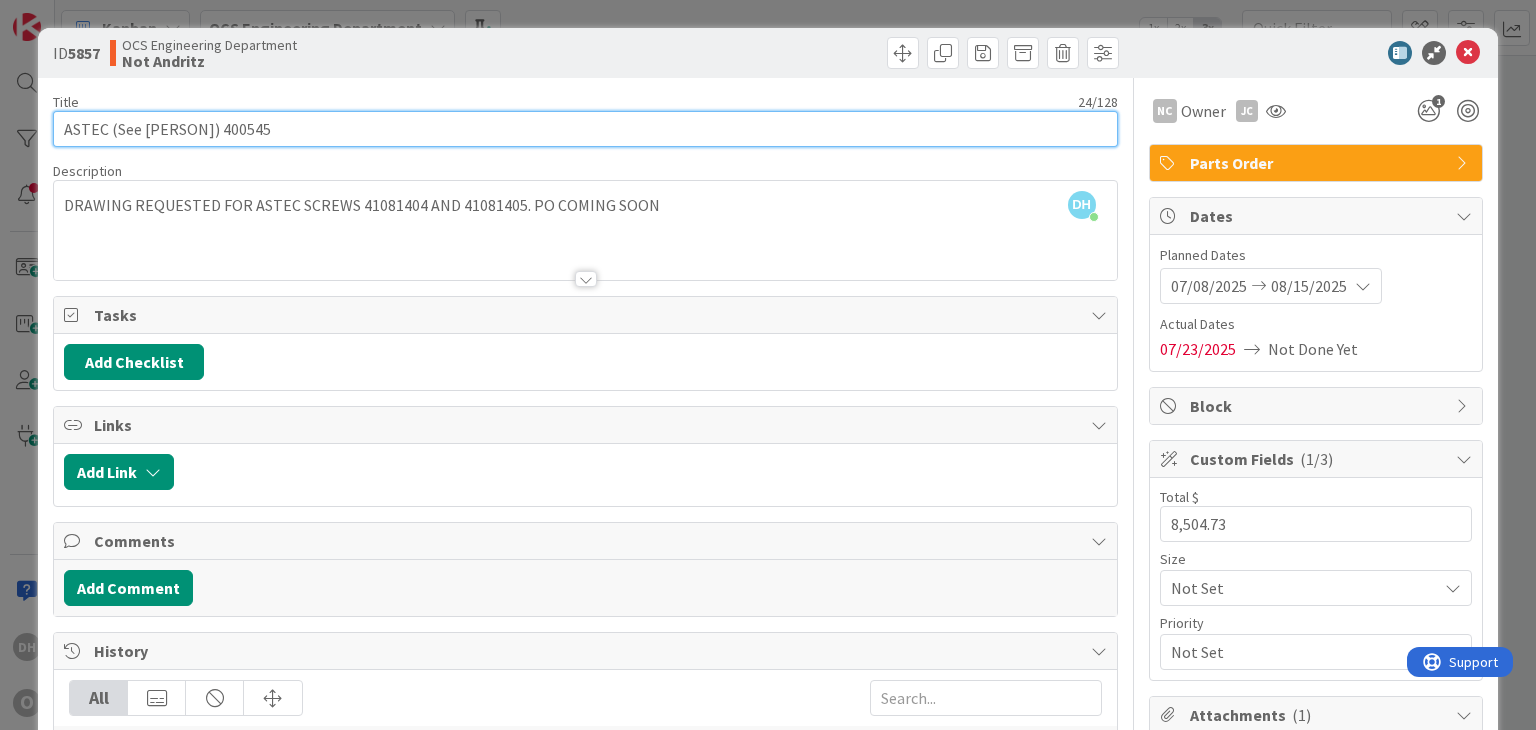 drag, startPoint x: 308, startPoint y: 135, endPoint x: 193, endPoint y: 137, distance: 115.01739 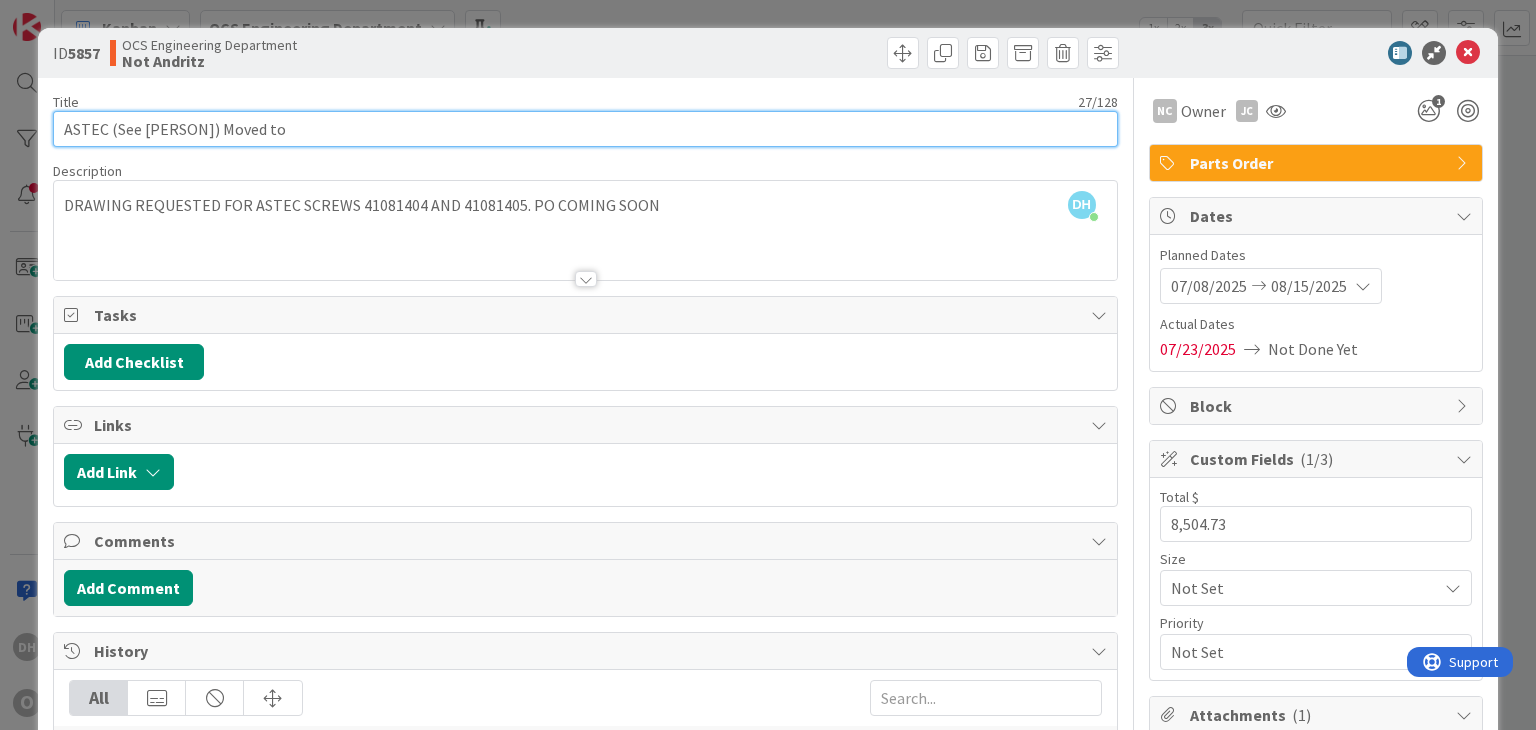 paste on "400545" 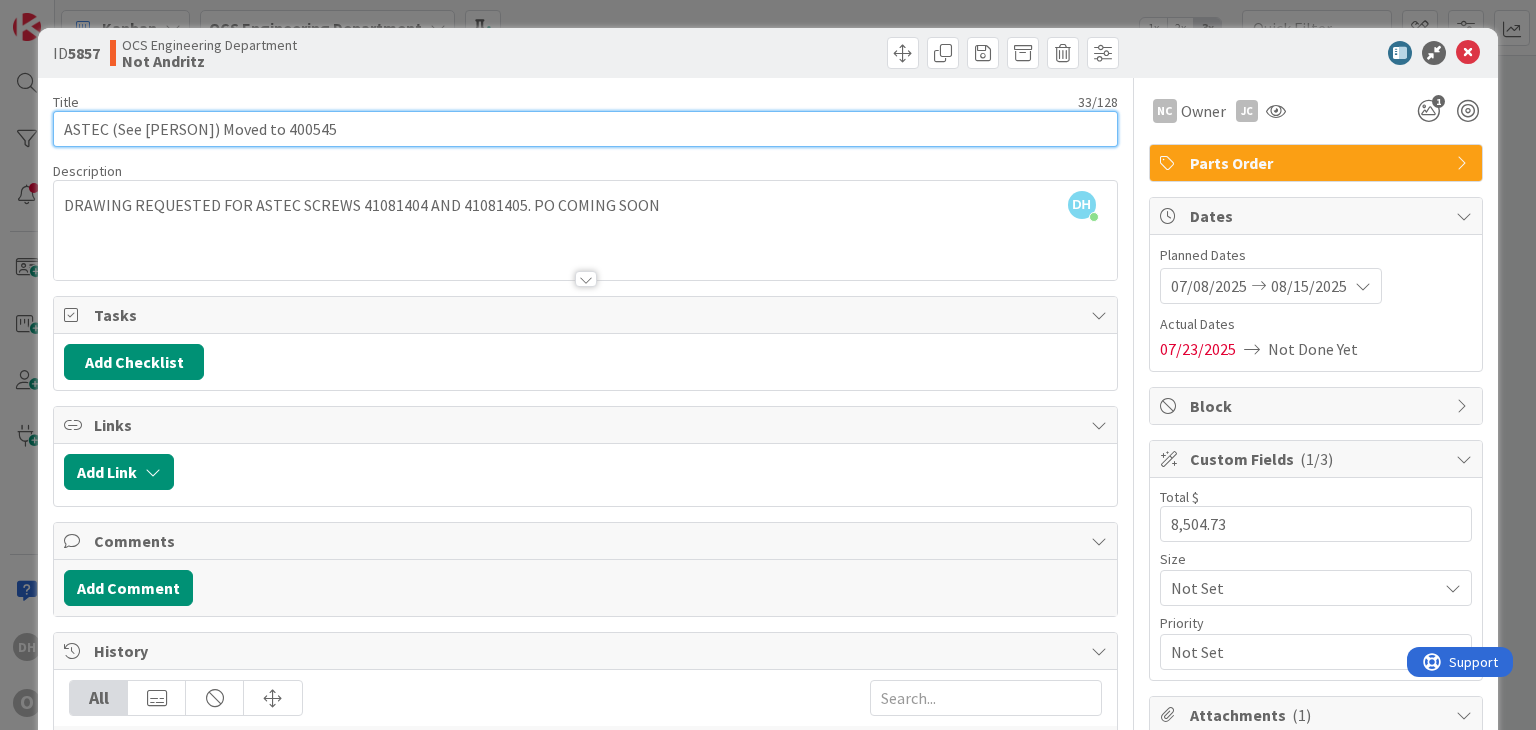 type on "ASTEC (See [PERSON]) Moved to 400545" 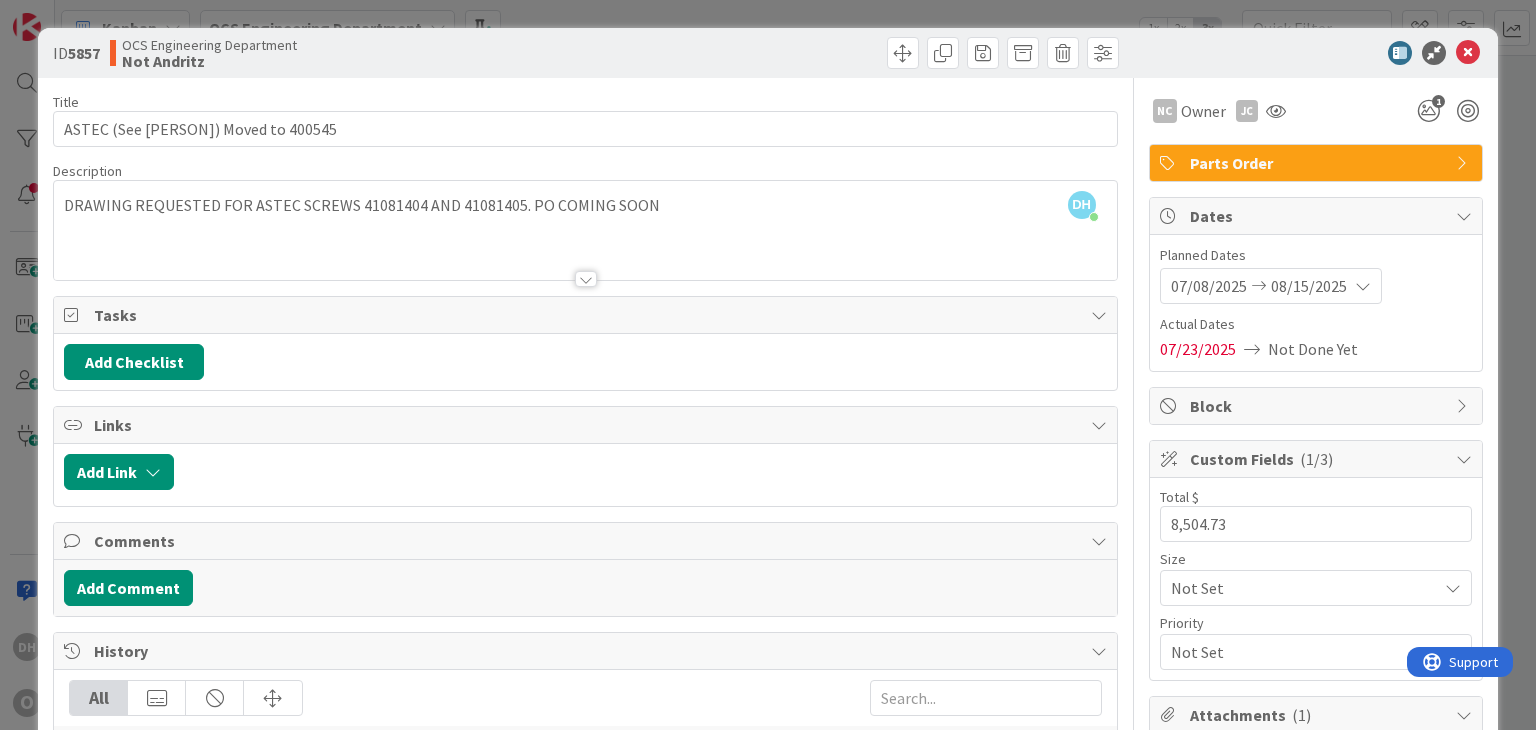 click on "ID  5857 OCS Engineering Department Not Andritz" at bounding box center (767, 53) 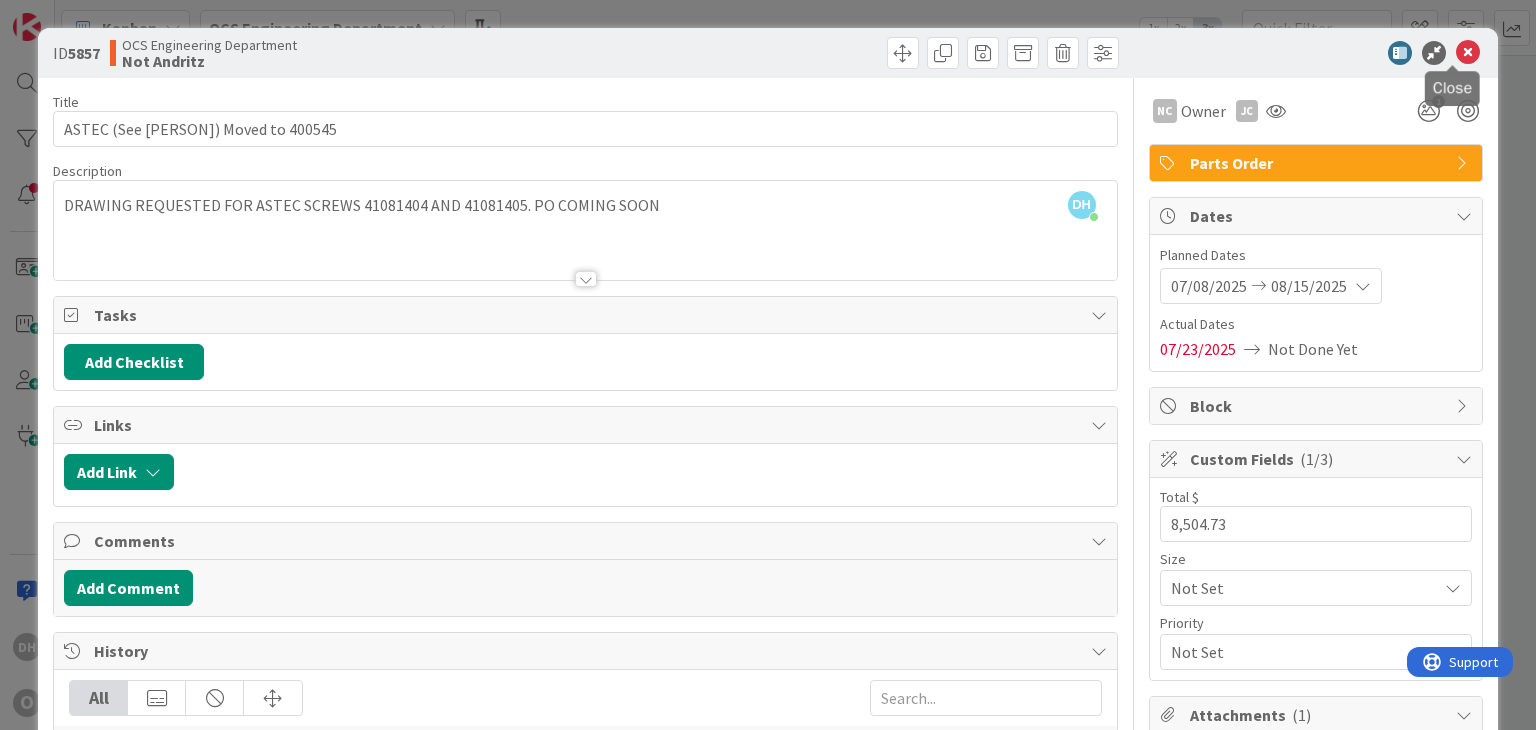 click at bounding box center [1468, 53] 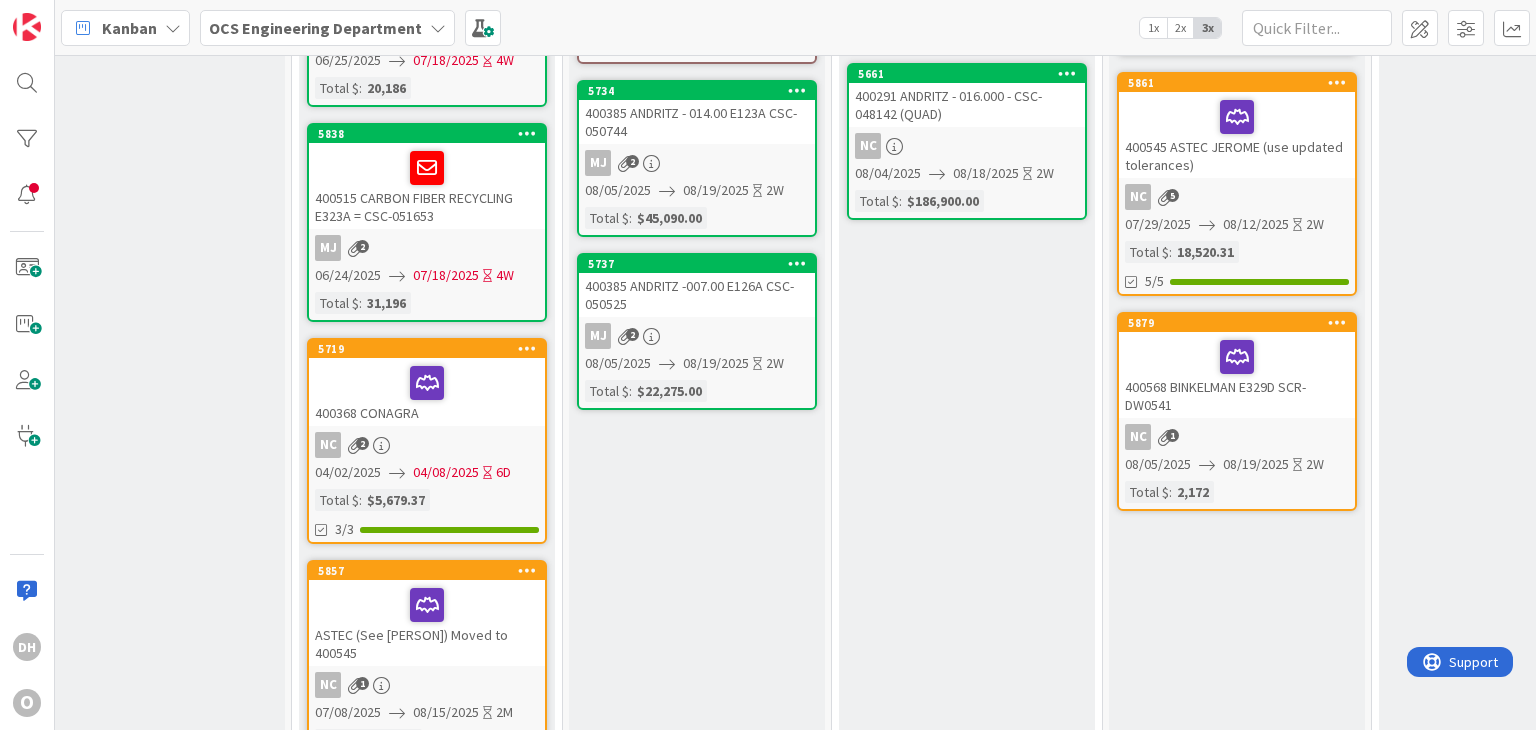 scroll, scrollTop: 400, scrollLeft: 1097, axis: both 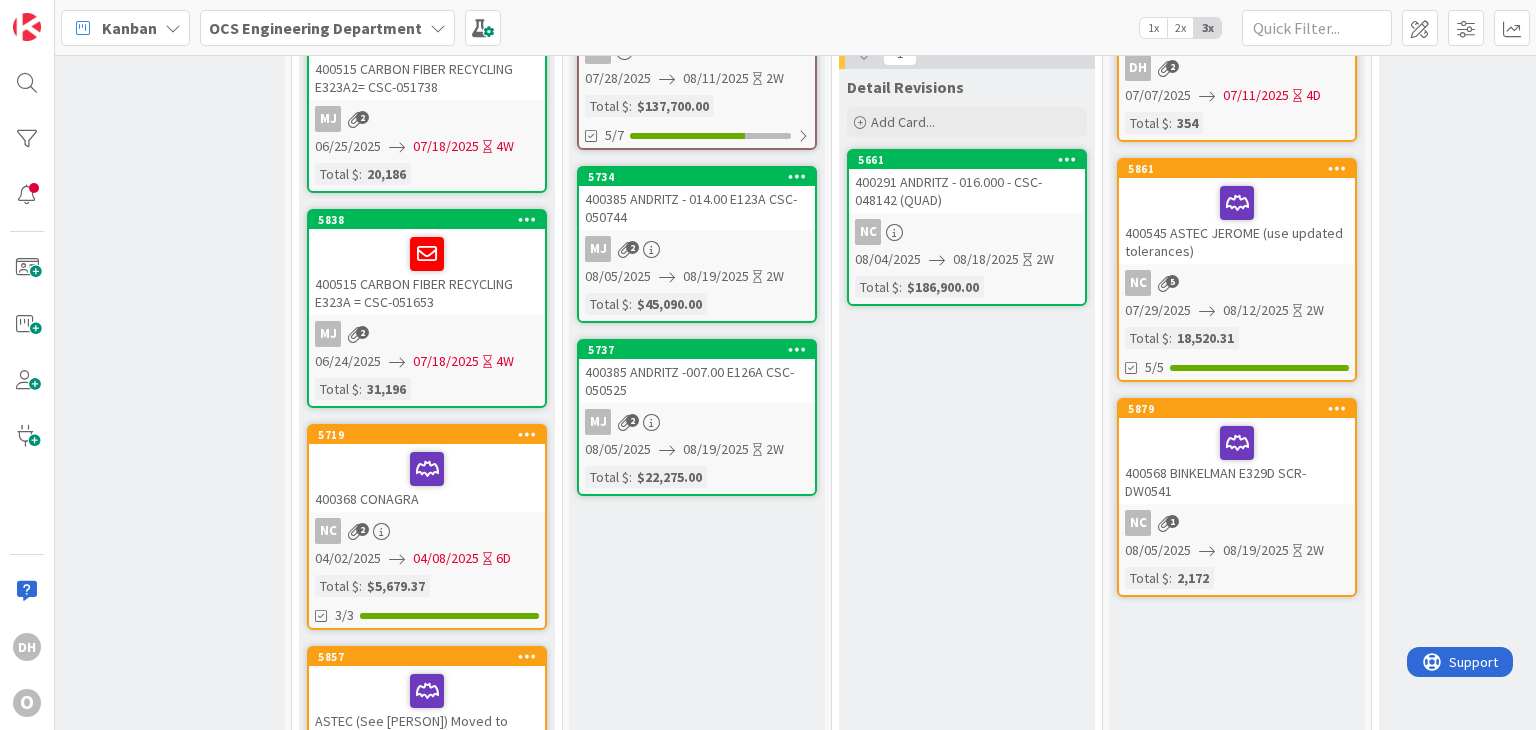 click on "400545 ASTEC JEROME (use updated tolerances)" at bounding box center [1237, 221] 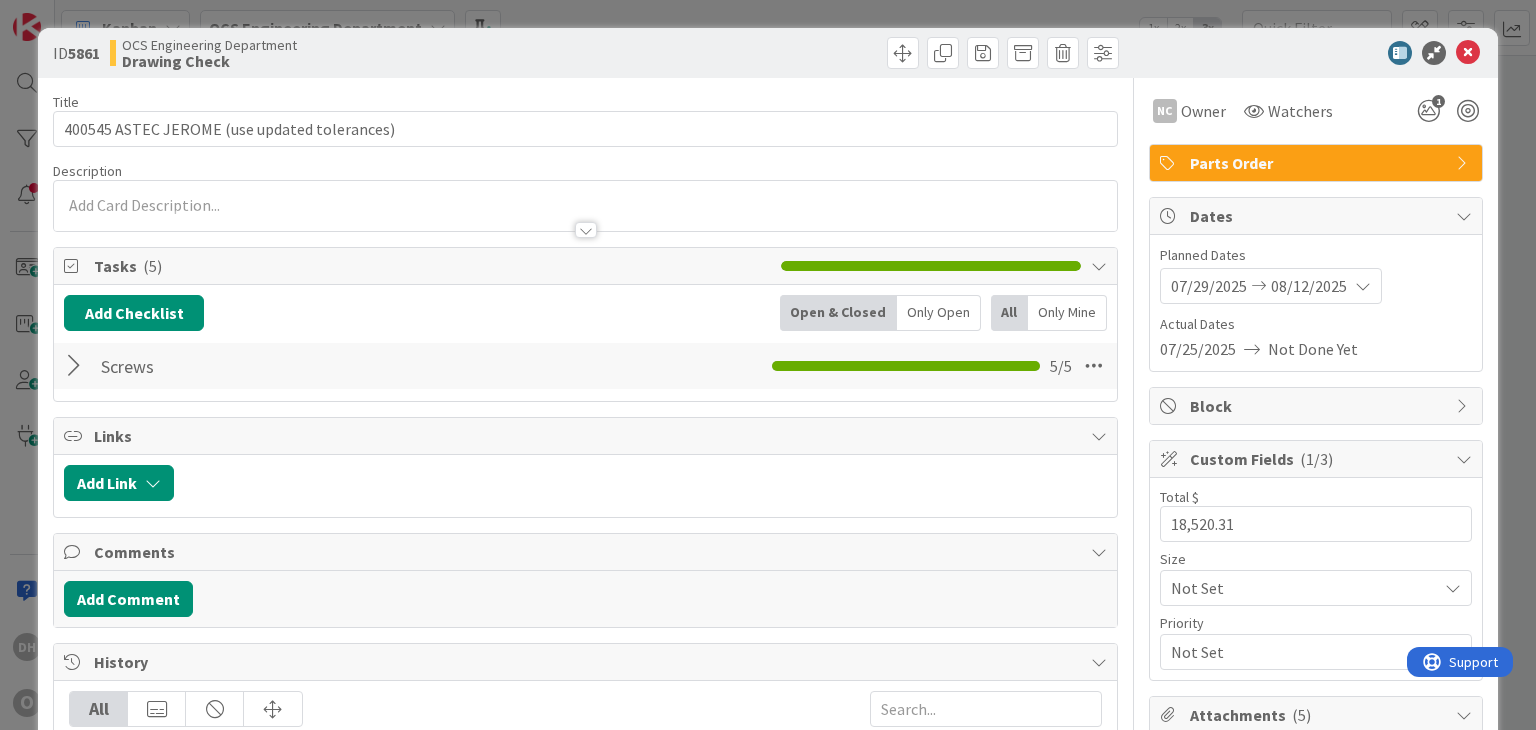 scroll, scrollTop: 0, scrollLeft: 0, axis: both 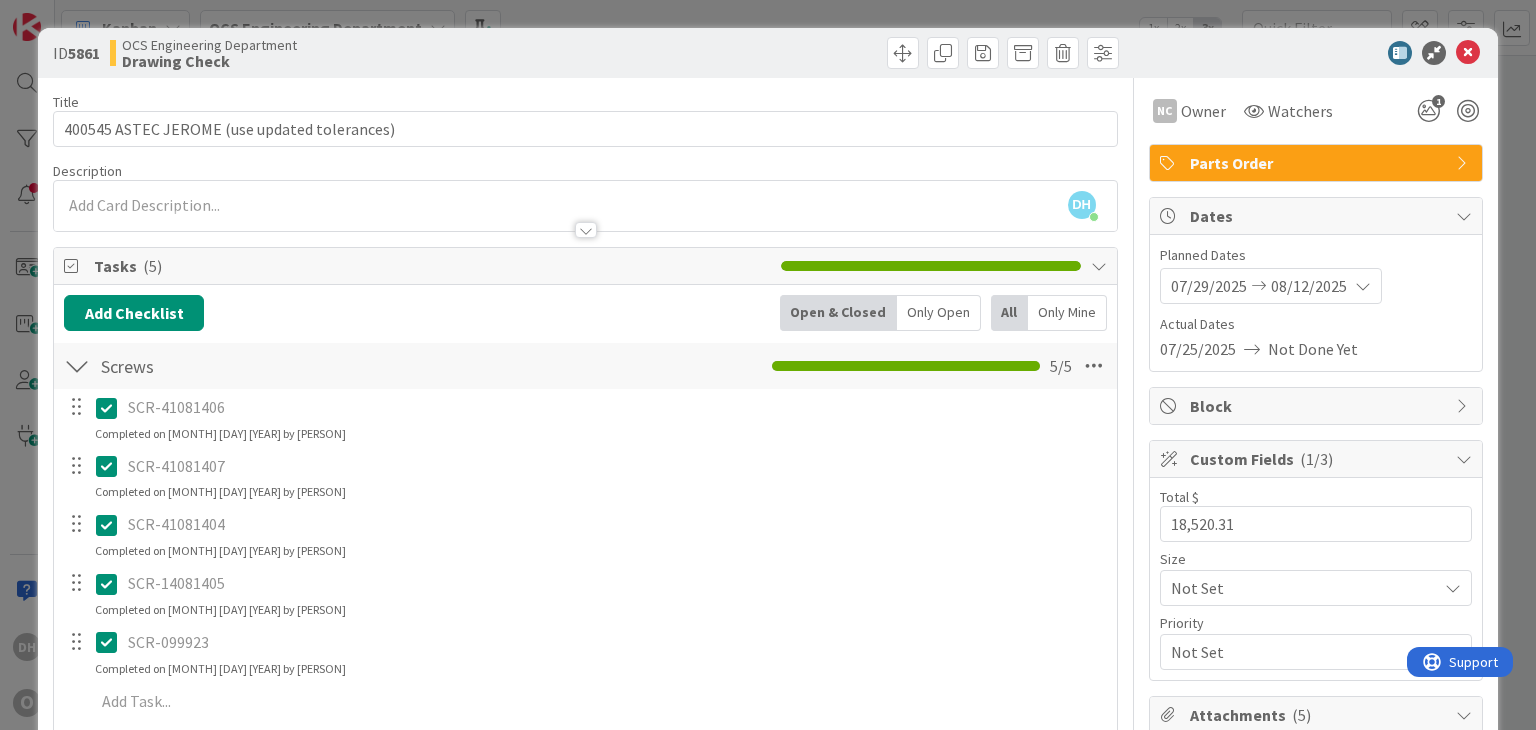 click at bounding box center (1468, 53) 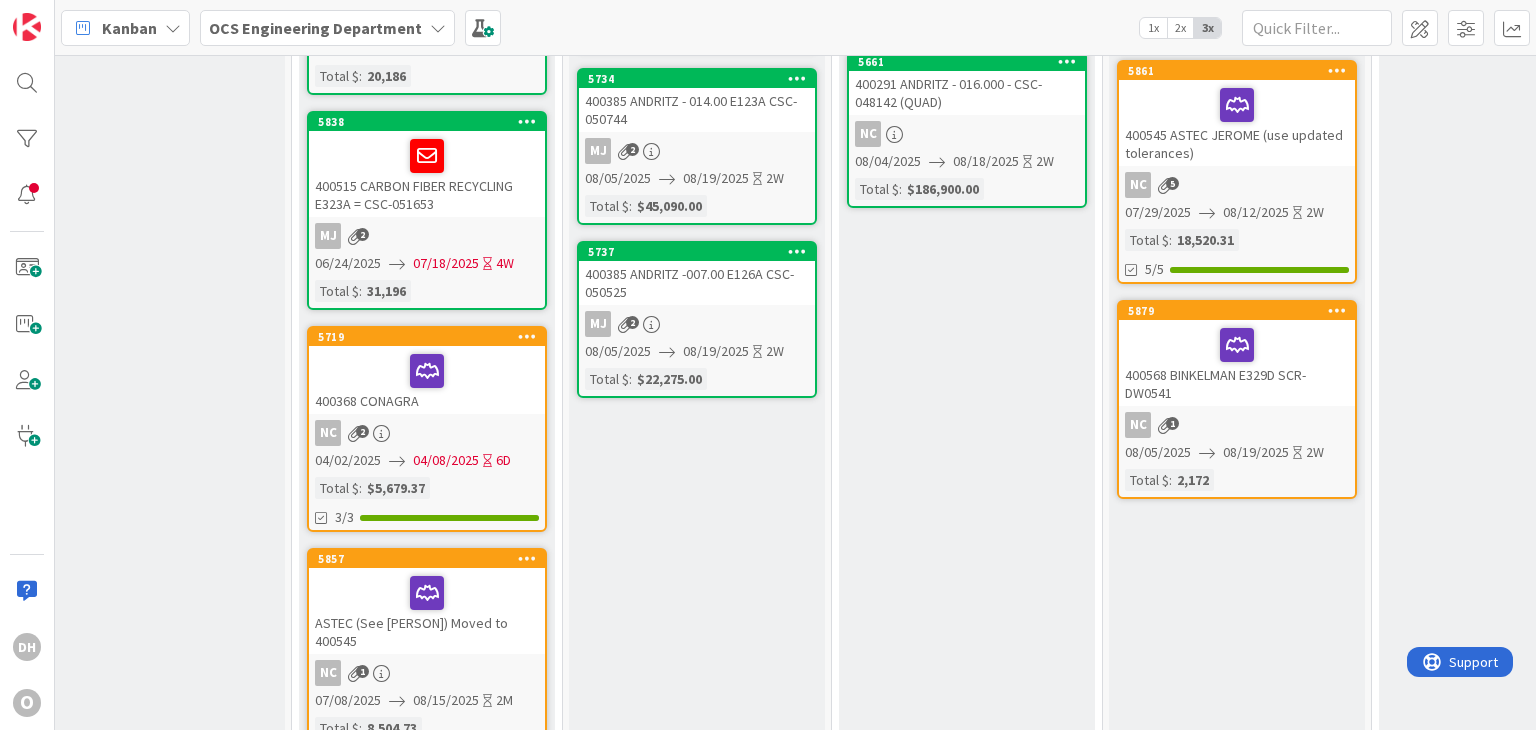 scroll, scrollTop: 600, scrollLeft: 1097, axis: both 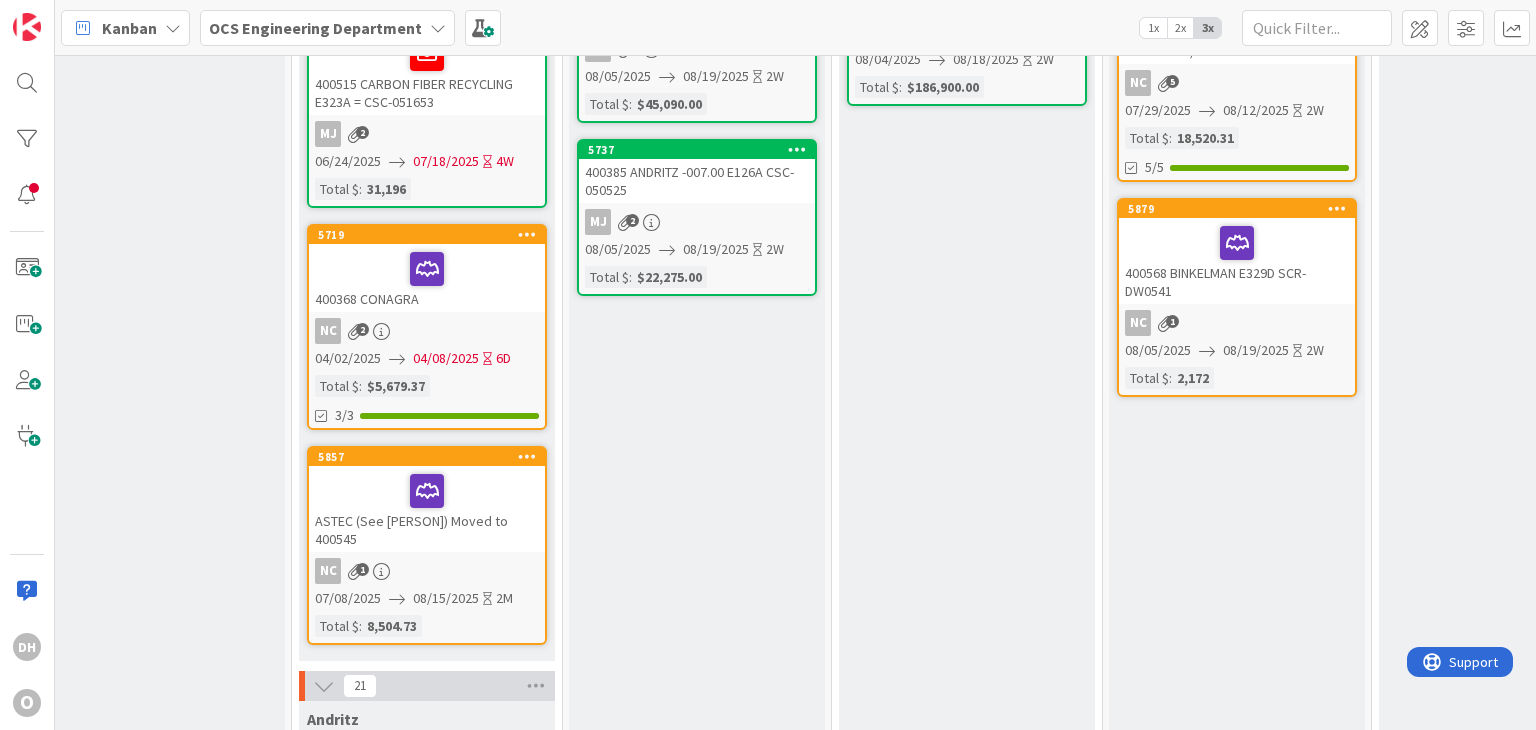 click on "5857 ASTEC (See [PERSON]) Moved to 400545 NC 1 07/08/2025 08/15/2025 2M Total $ : 8,504.73" at bounding box center (427, 545) 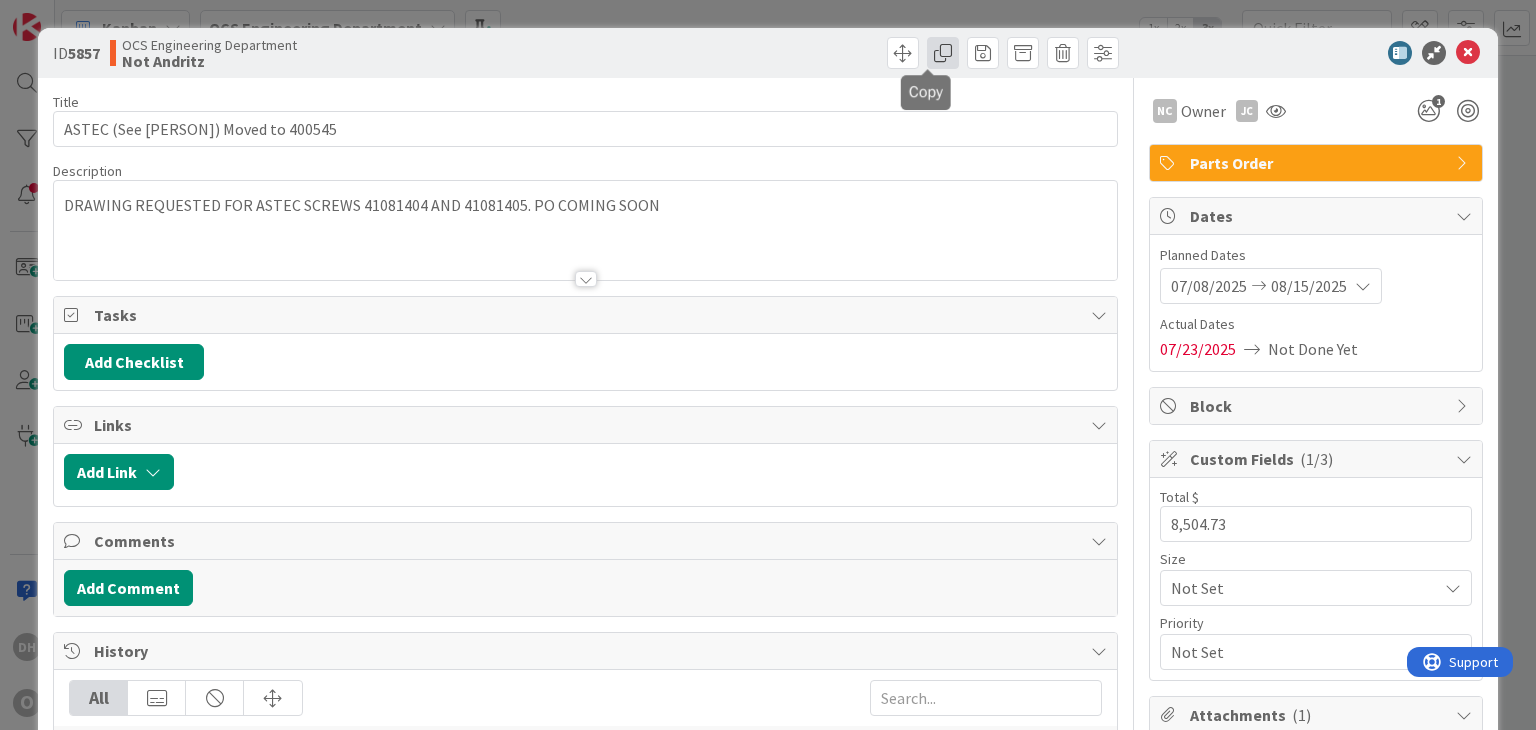 scroll, scrollTop: 0, scrollLeft: 0, axis: both 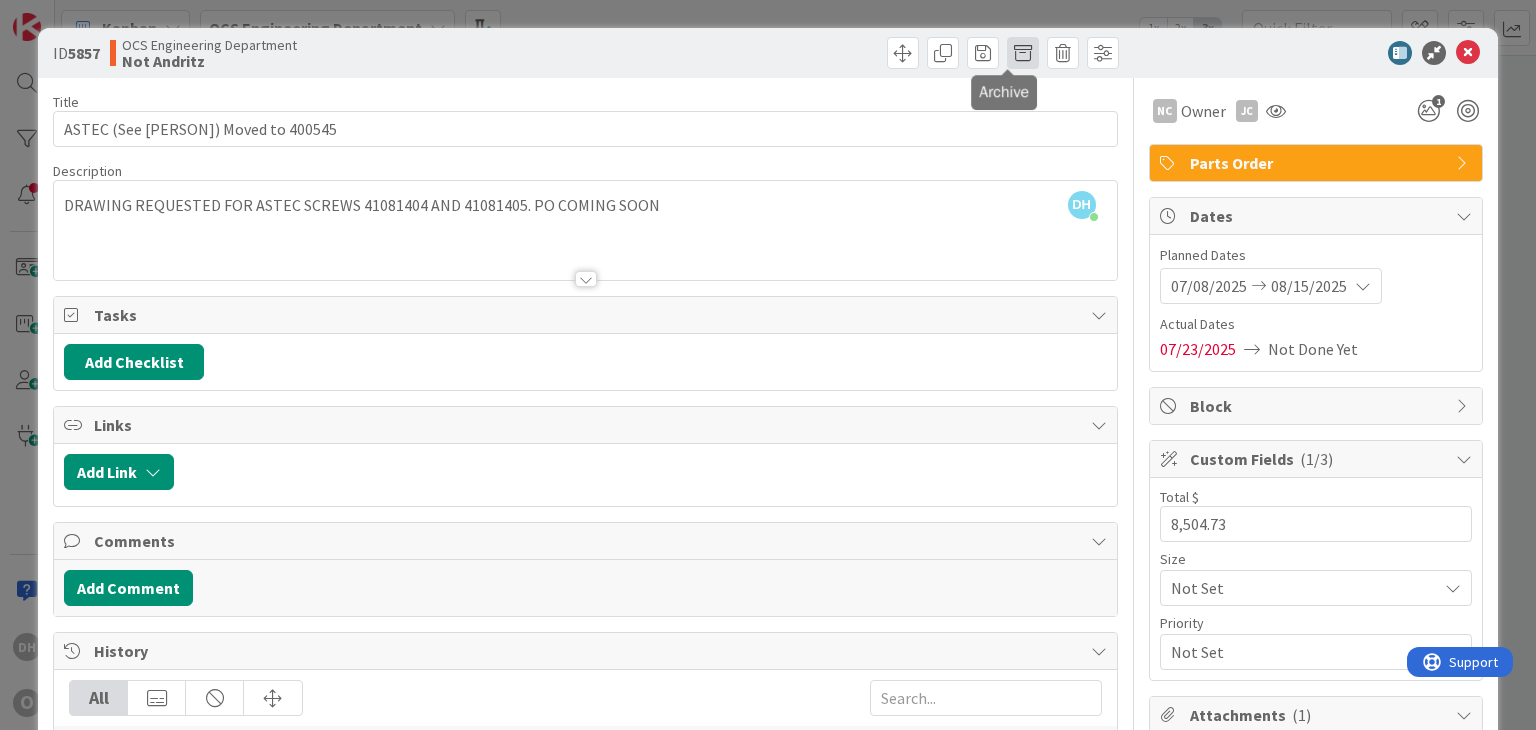 click at bounding box center [1023, 53] 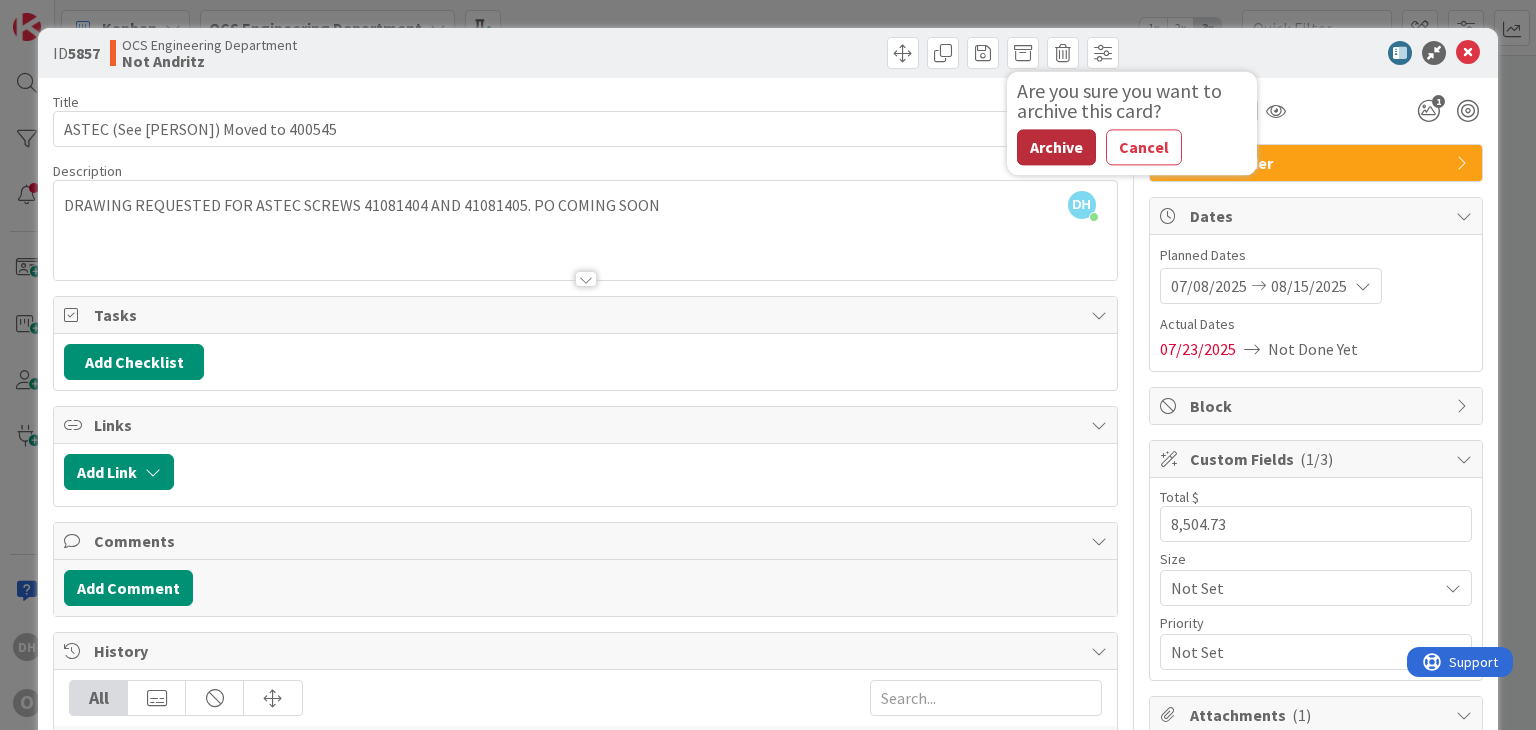 click on "Archive" at bounding box center (1056, 147) 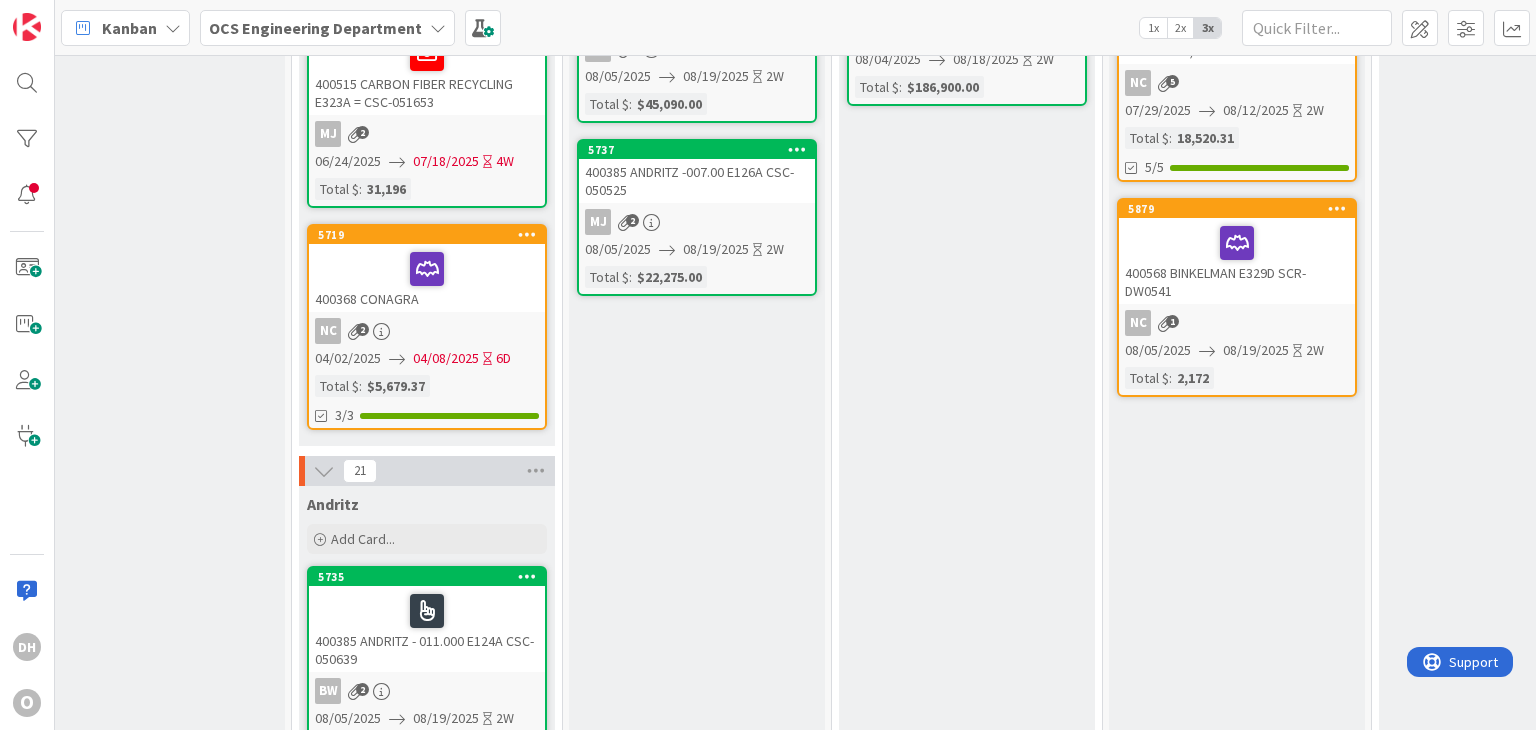 scroll, scrollTop: 0, scrollLeft: 0, axis: both 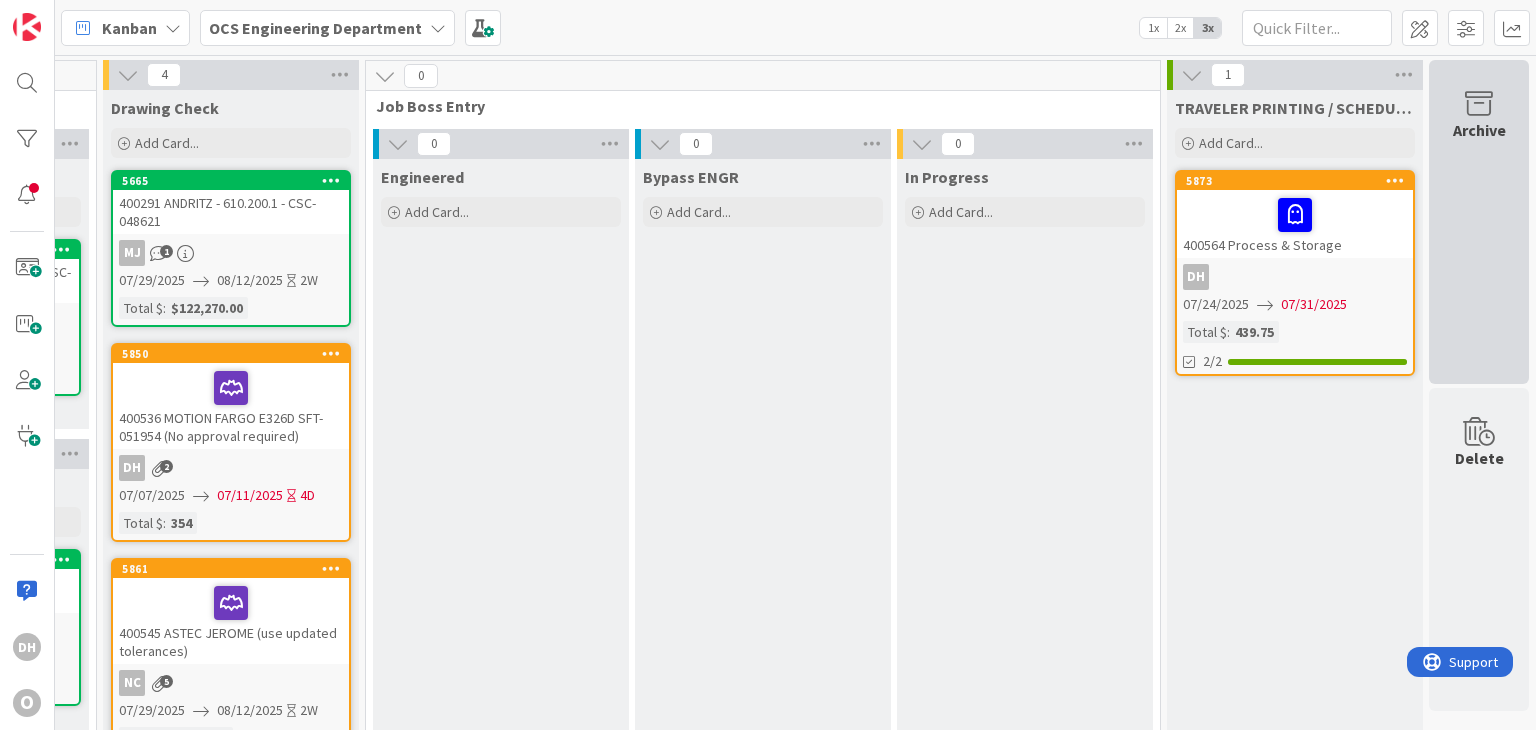 click on "Archive Delete" at bounding box center (1479, 1611) 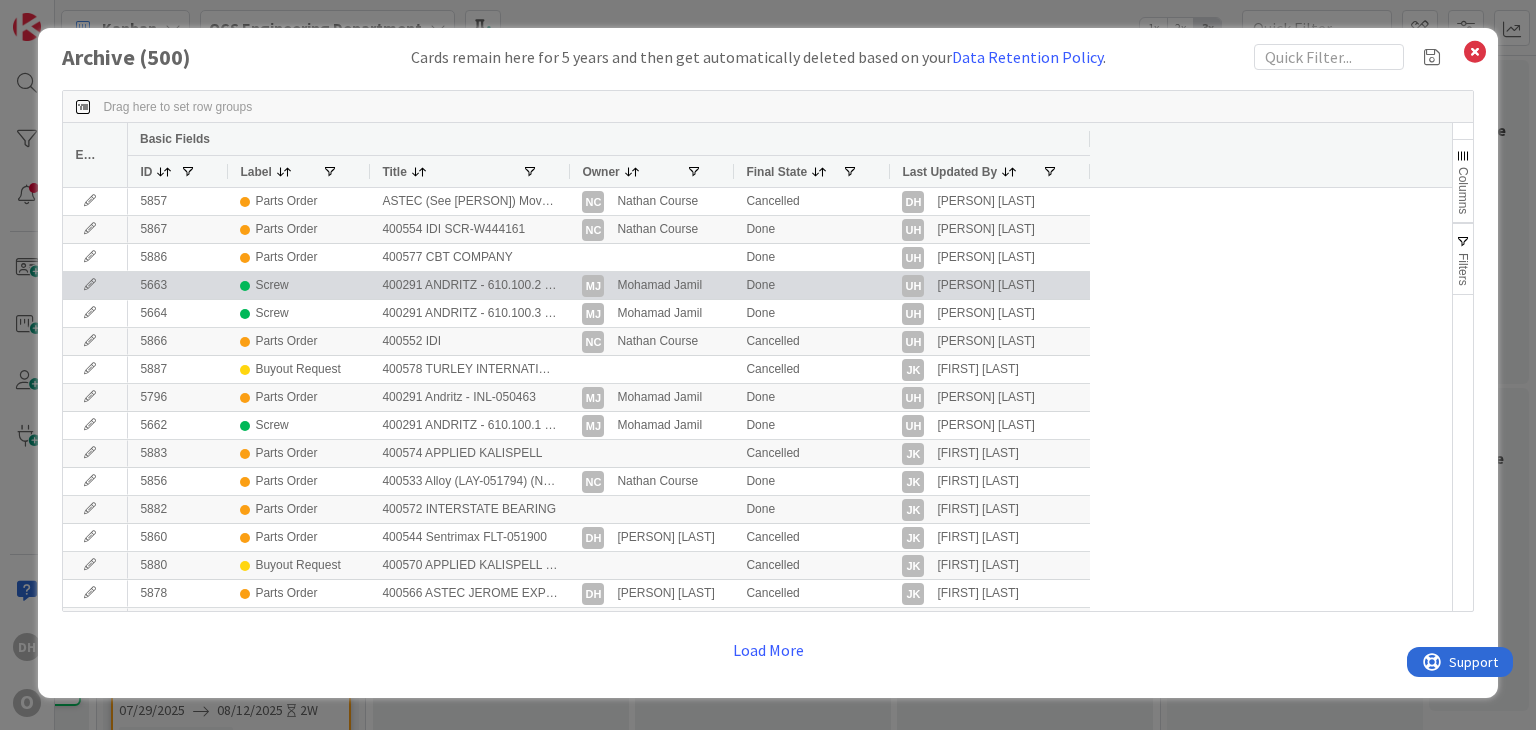 click at bounding box center (90, 285) 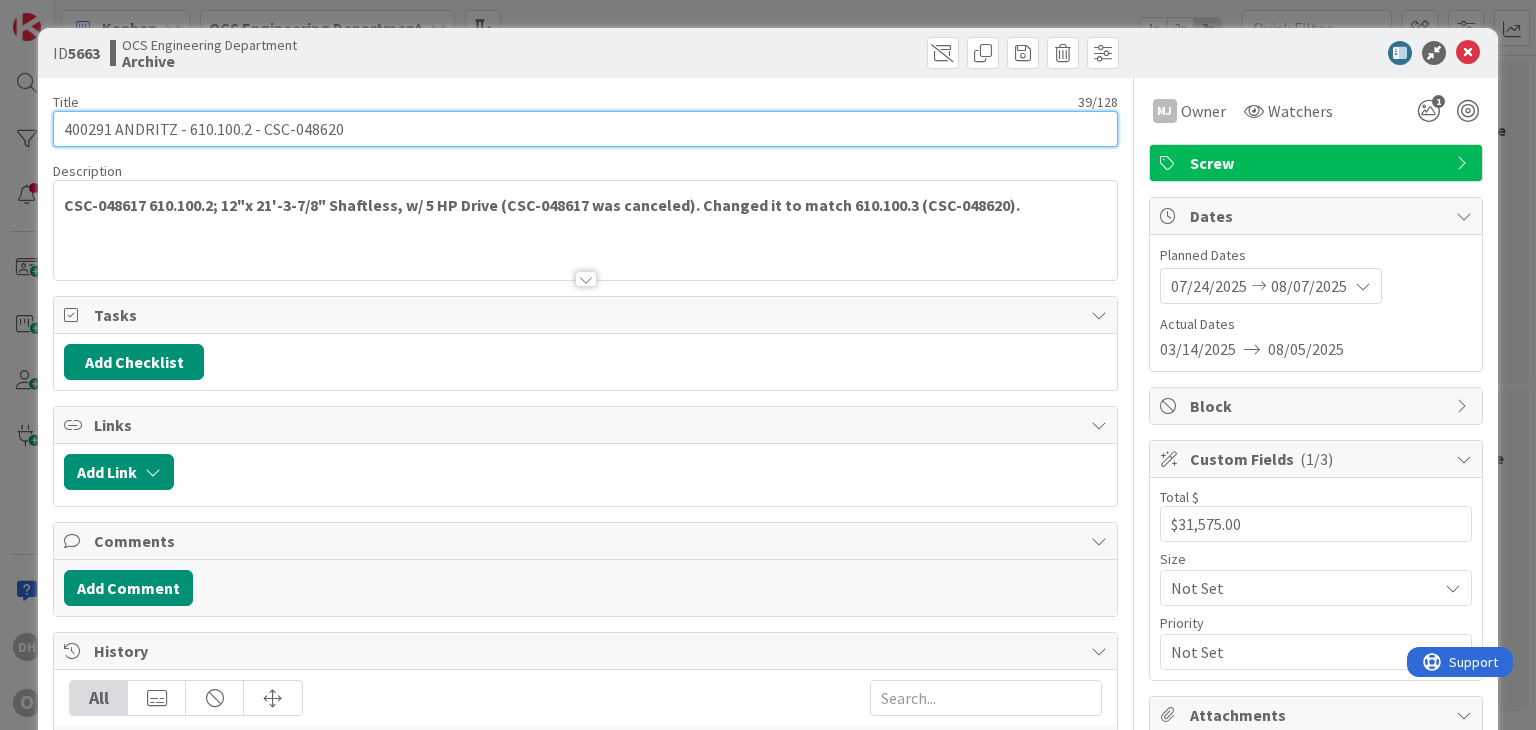 scroll, scrollTop: 0, scrollLeft: 0, axis: both 